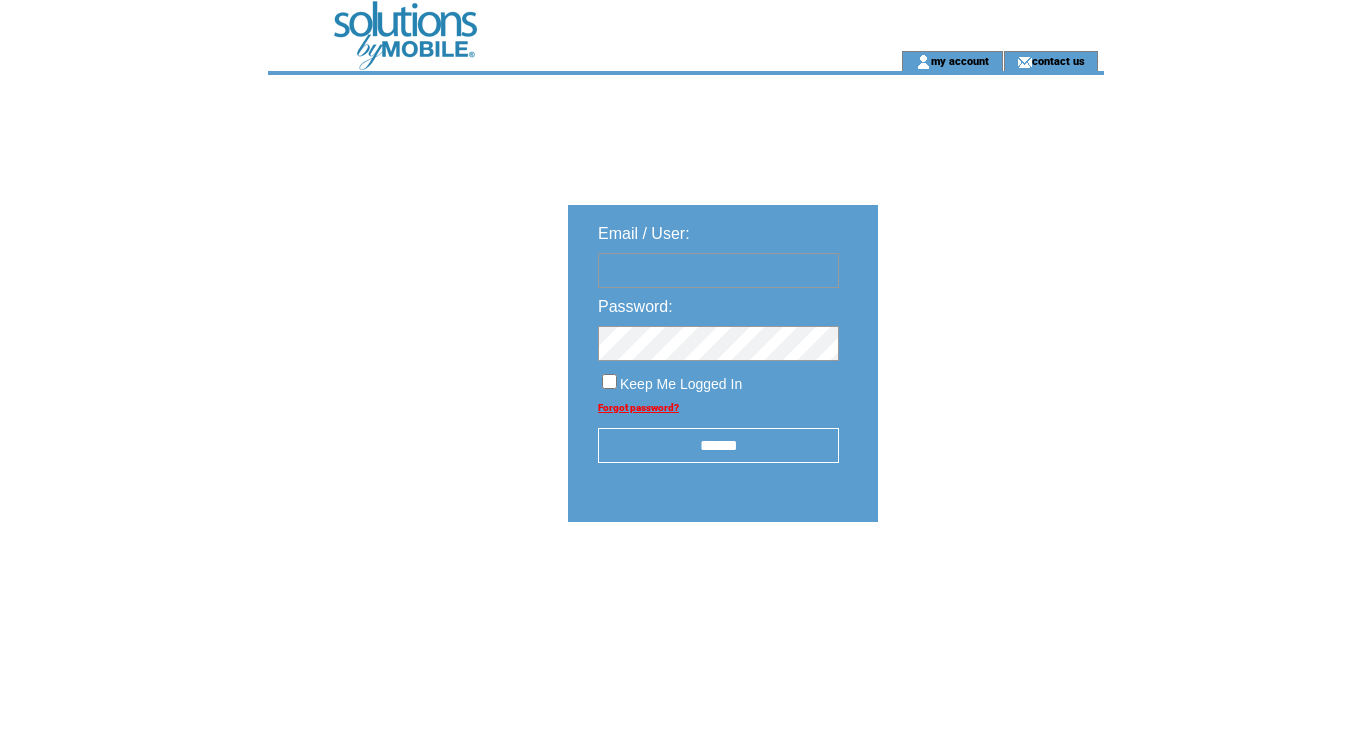 scroll, scrollTop: 0, scrollLeft: 0, axis: both 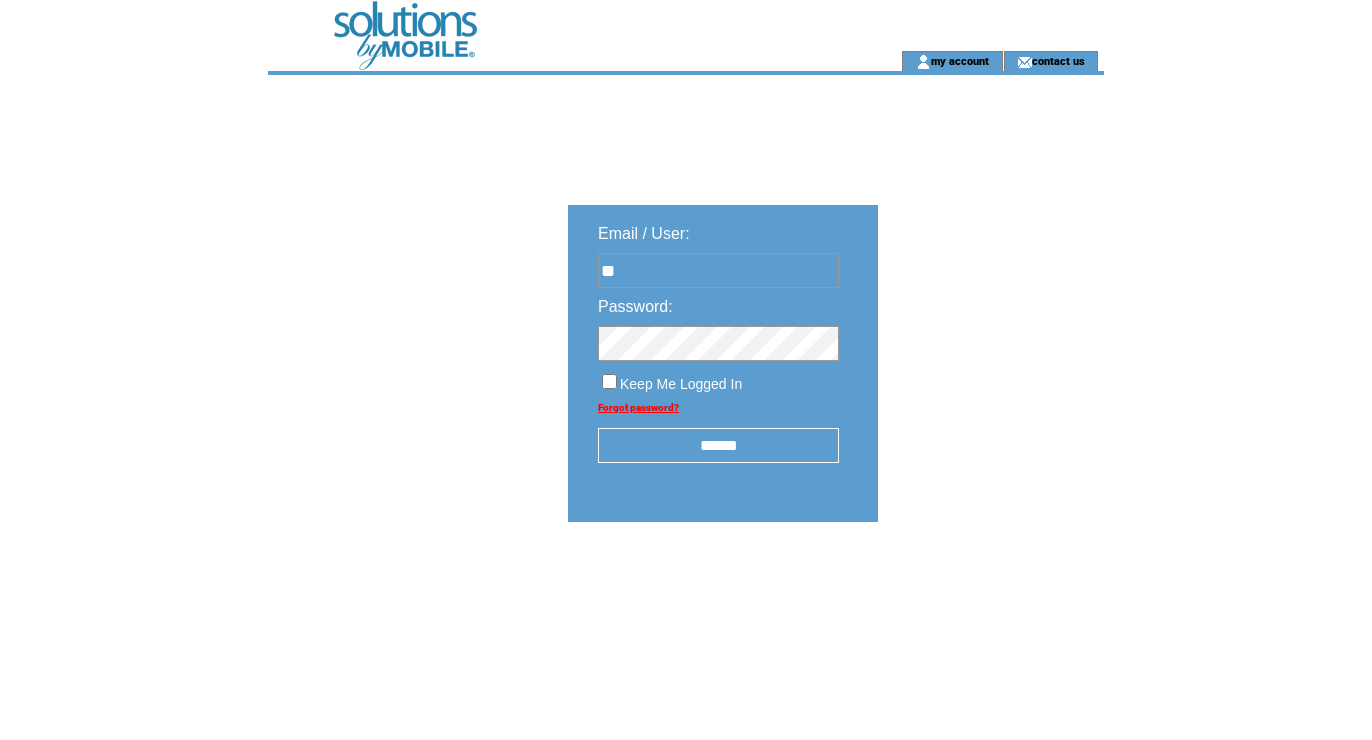 type on "**********" 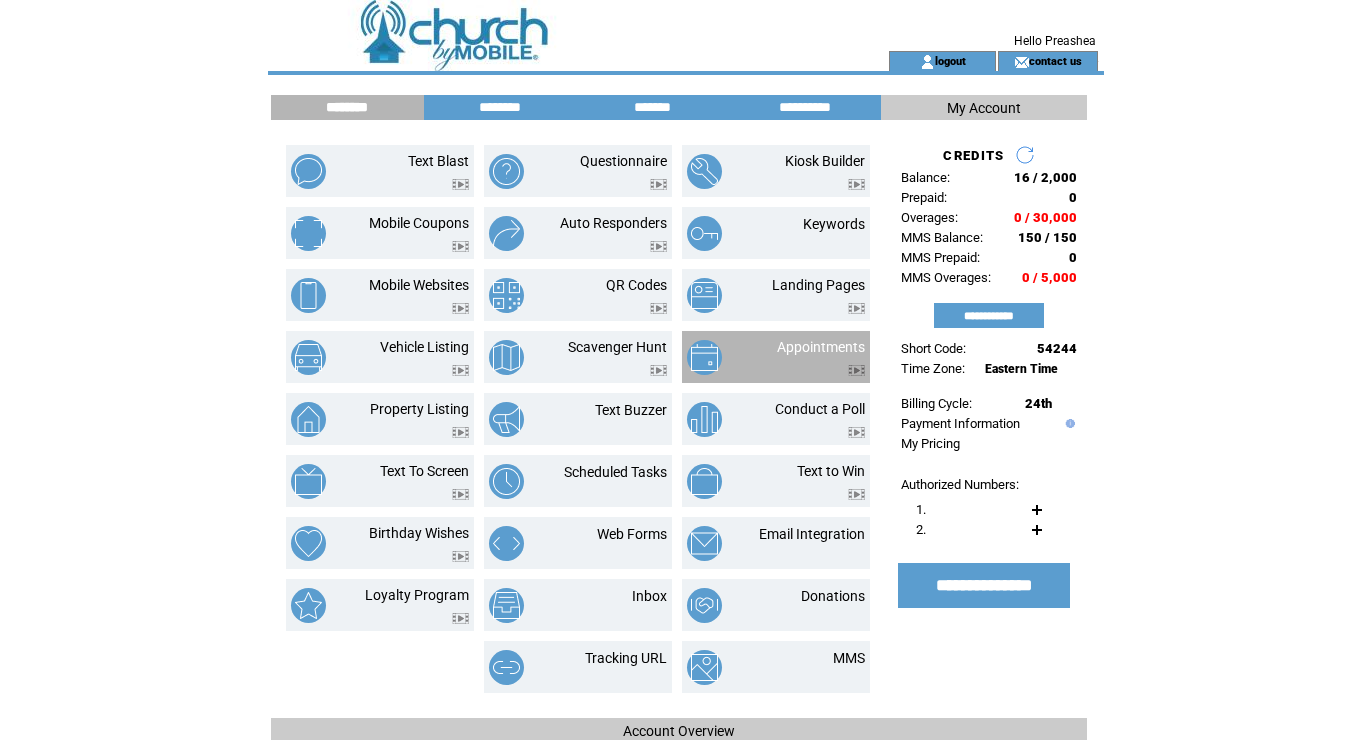 scroll, scrollTop: 0, scrollLeft: 0, axis: both 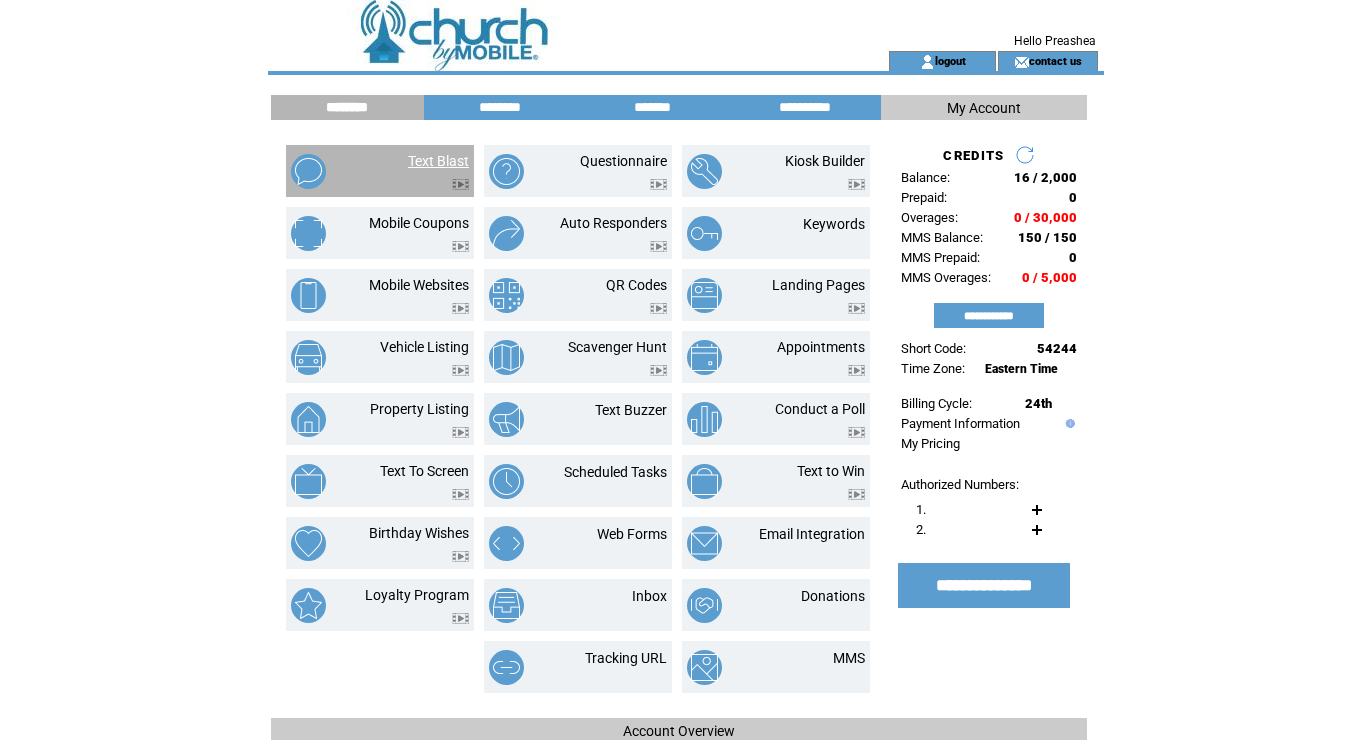 click on "Text Blast" at bounding box center (438, 161) 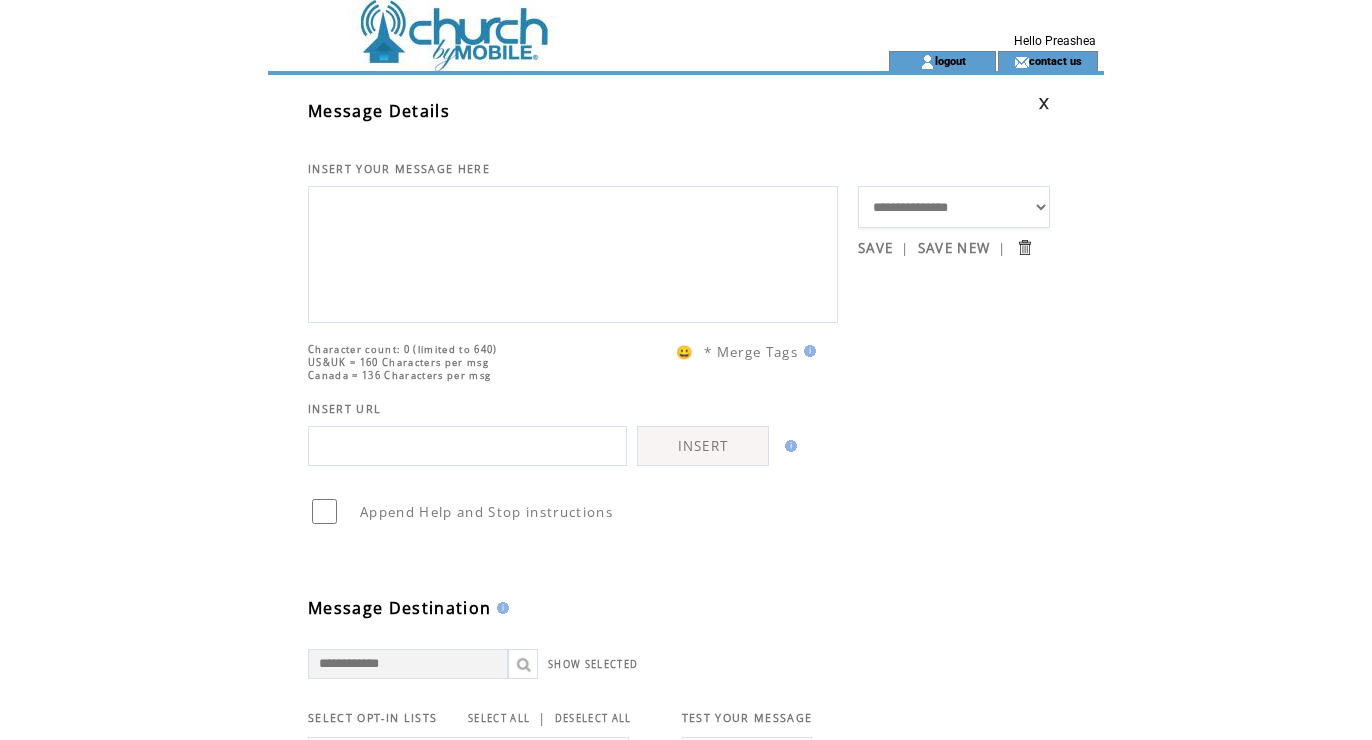 scroll, scrollTop: 0, scrollLeft: 0, axis: both 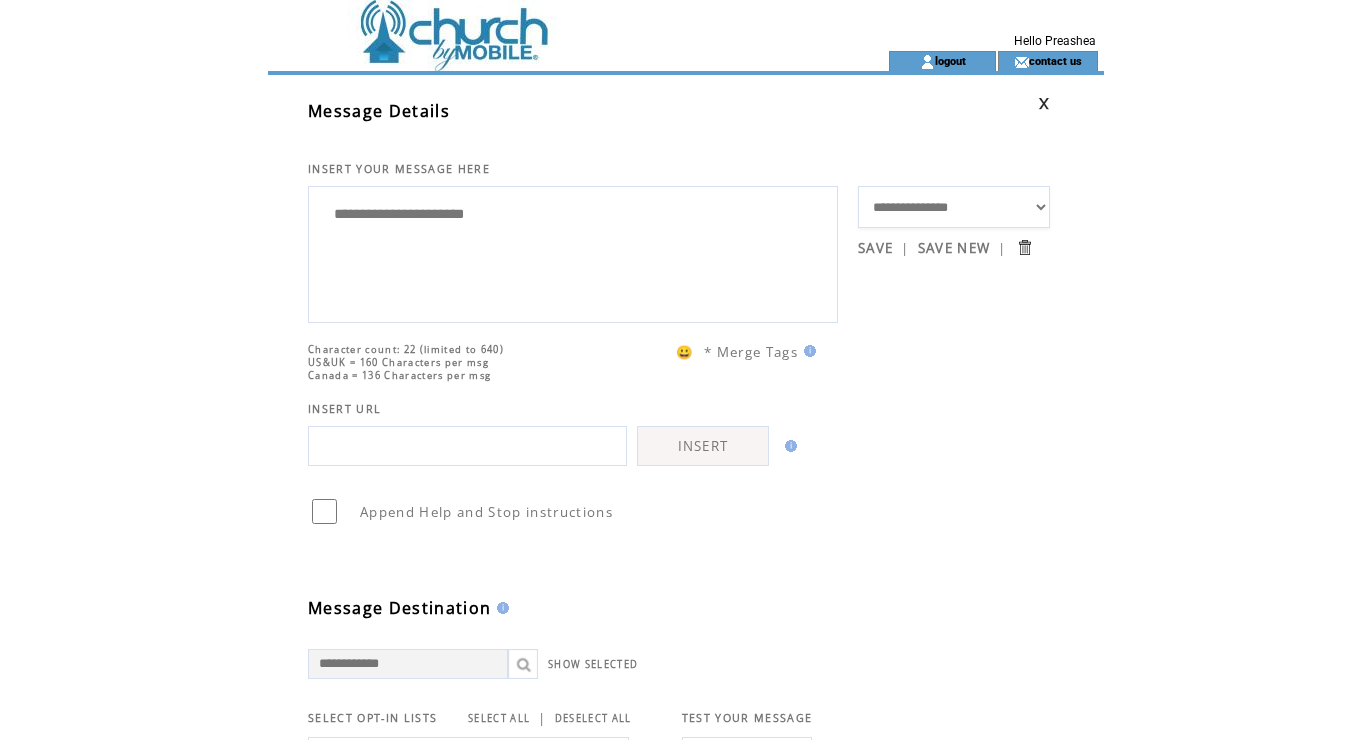 drag, startPoint x: 394, startPoint y: 215, endPoint x: 329, endPoint y: 206, distance: 65.62012 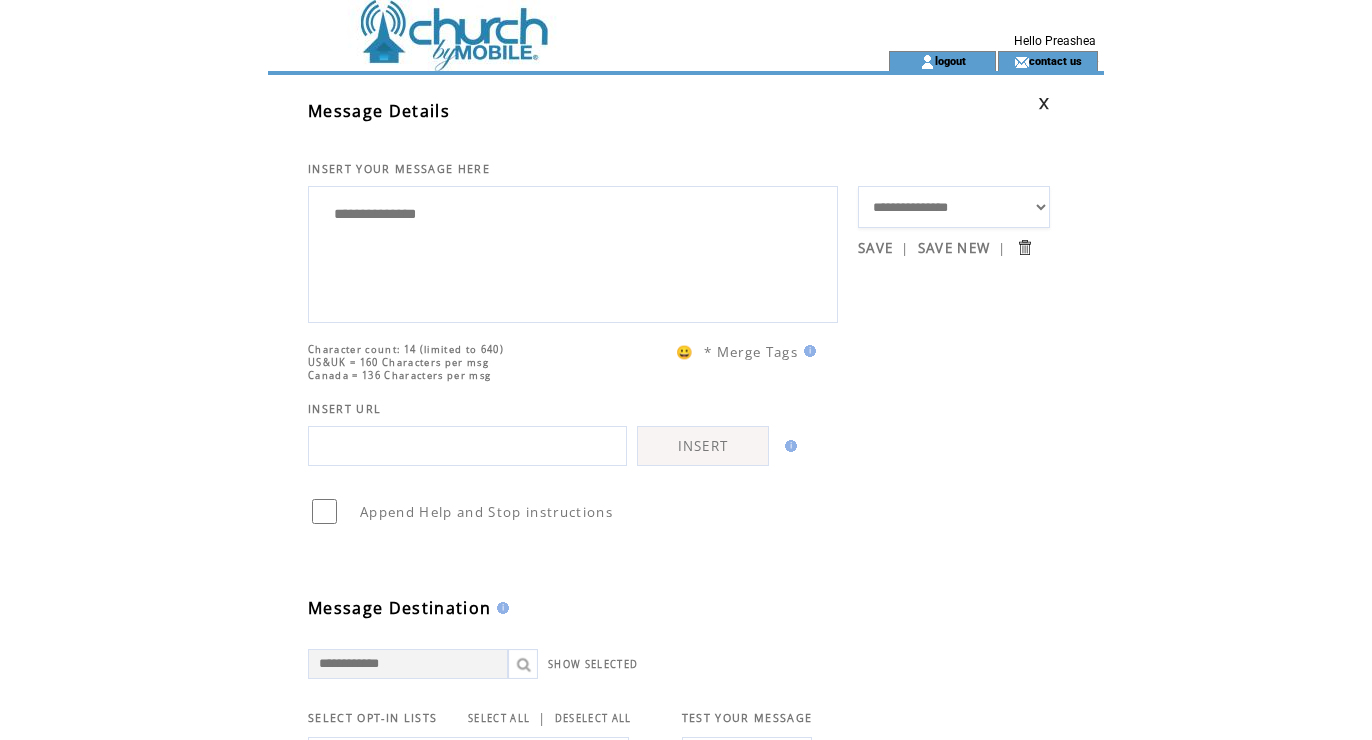 type on "**********" 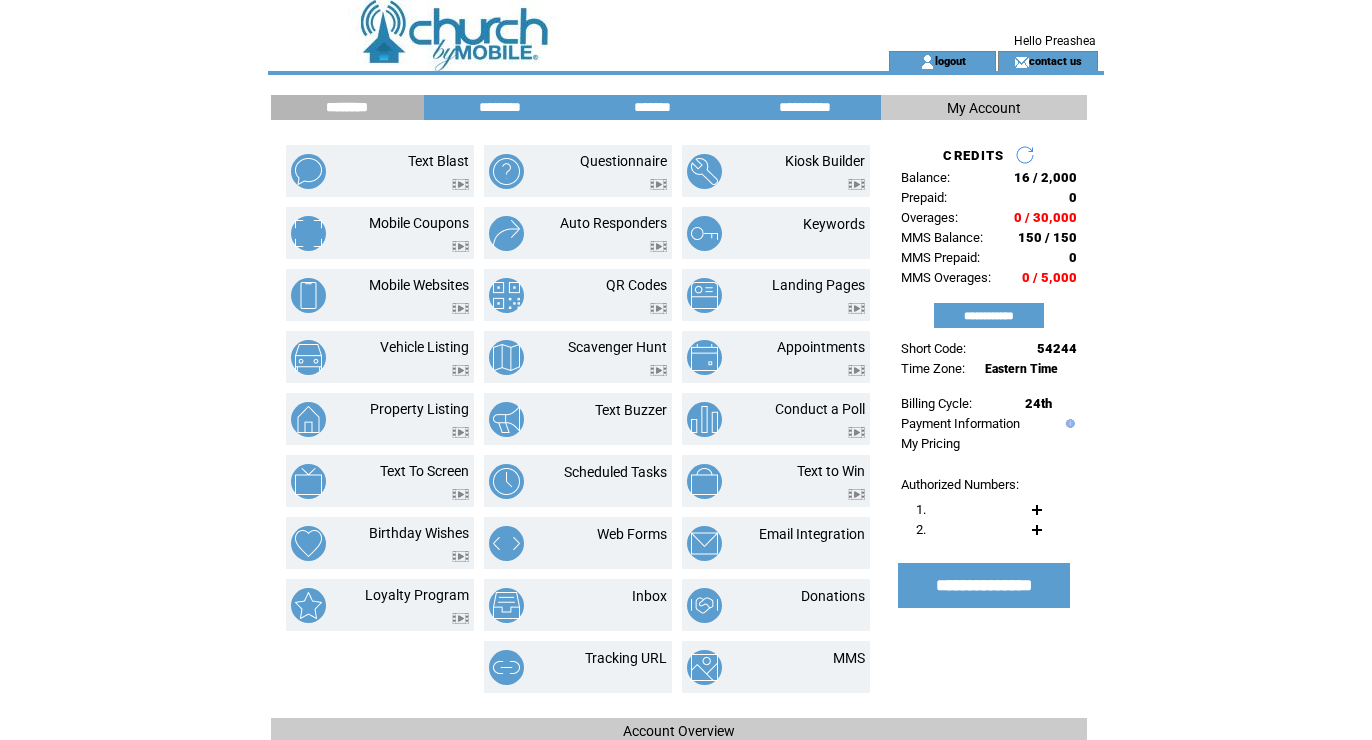 scroll, scrollTop: 0, scrollLeft: 0, axis: both 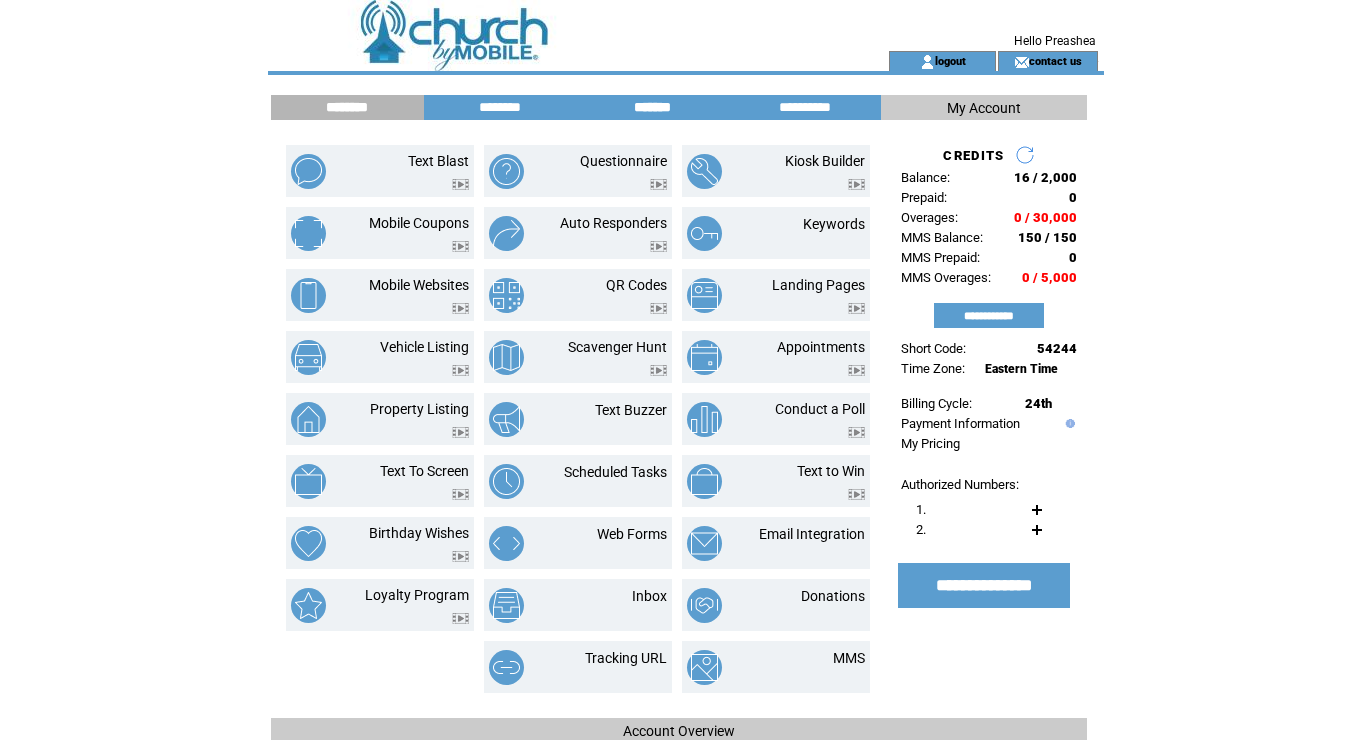 click on "*******" at bounding box center (652, 107) 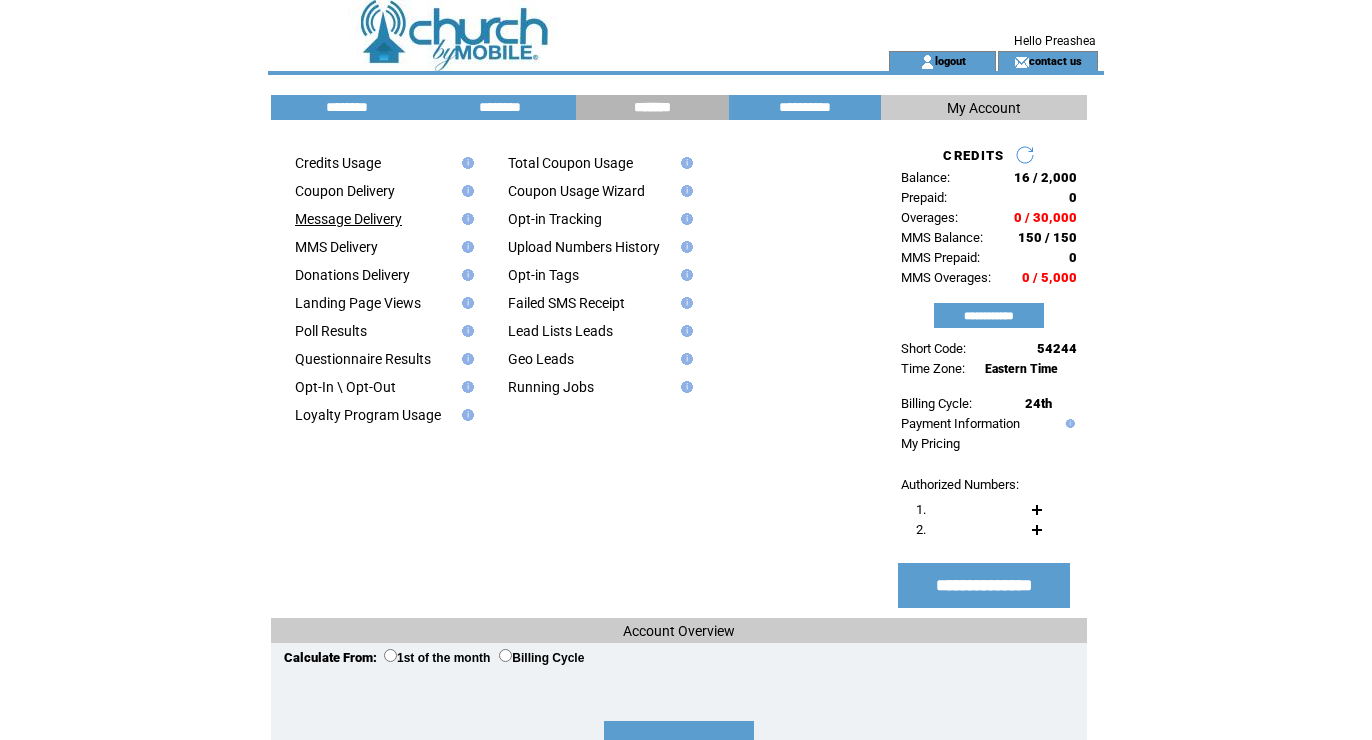 click on "Message Delivery" at bounding box center [348, 219] 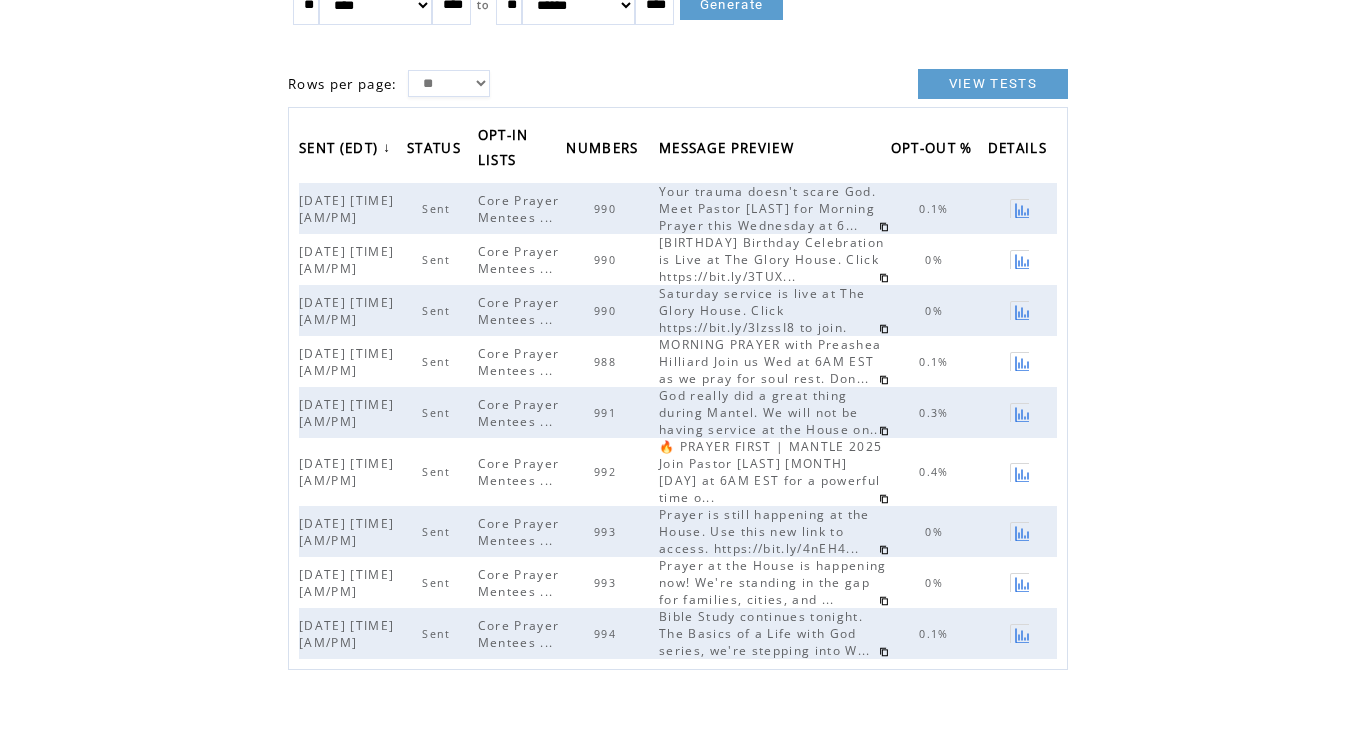 scroll, scrollTop: 180, scrollLeft: 0, axis: vertical 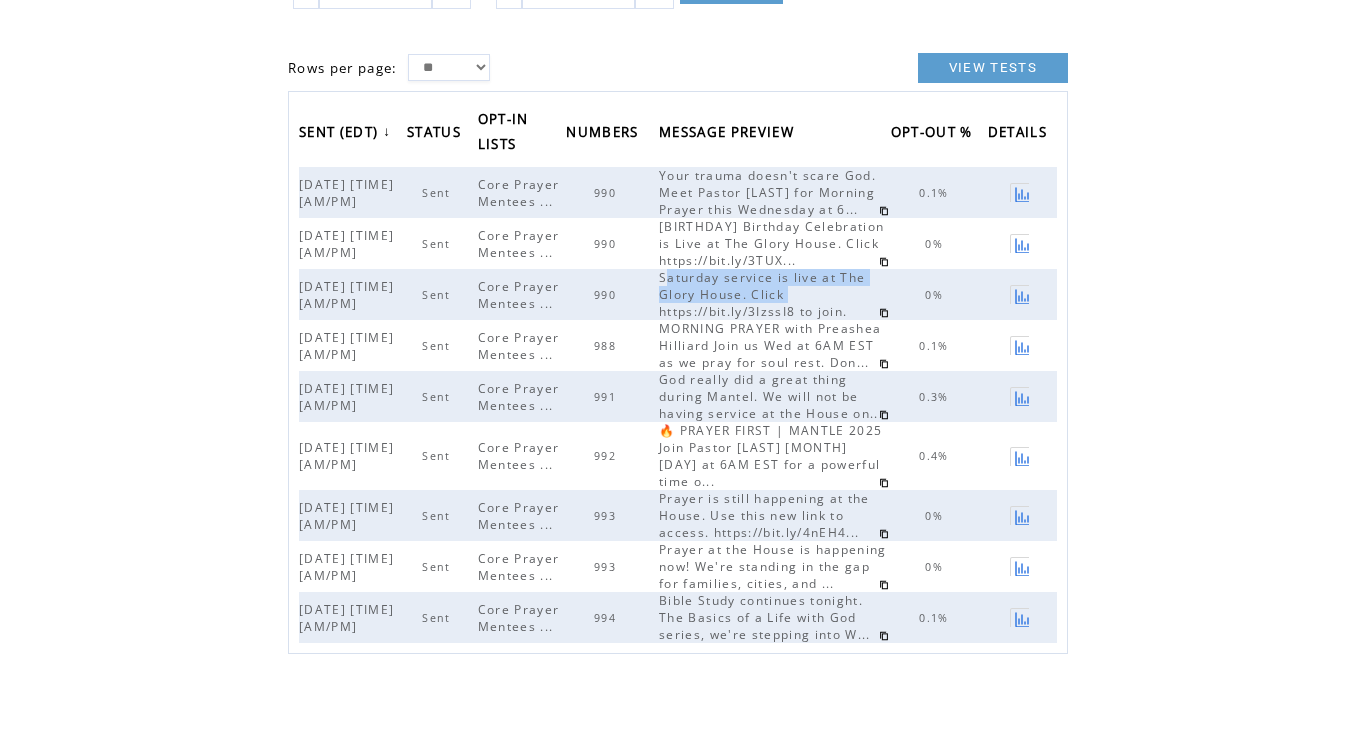 drag, startPoint x: 668, startPoint y: 313, endPoint x: 869, endPoint y: 335, distance: 202.2004 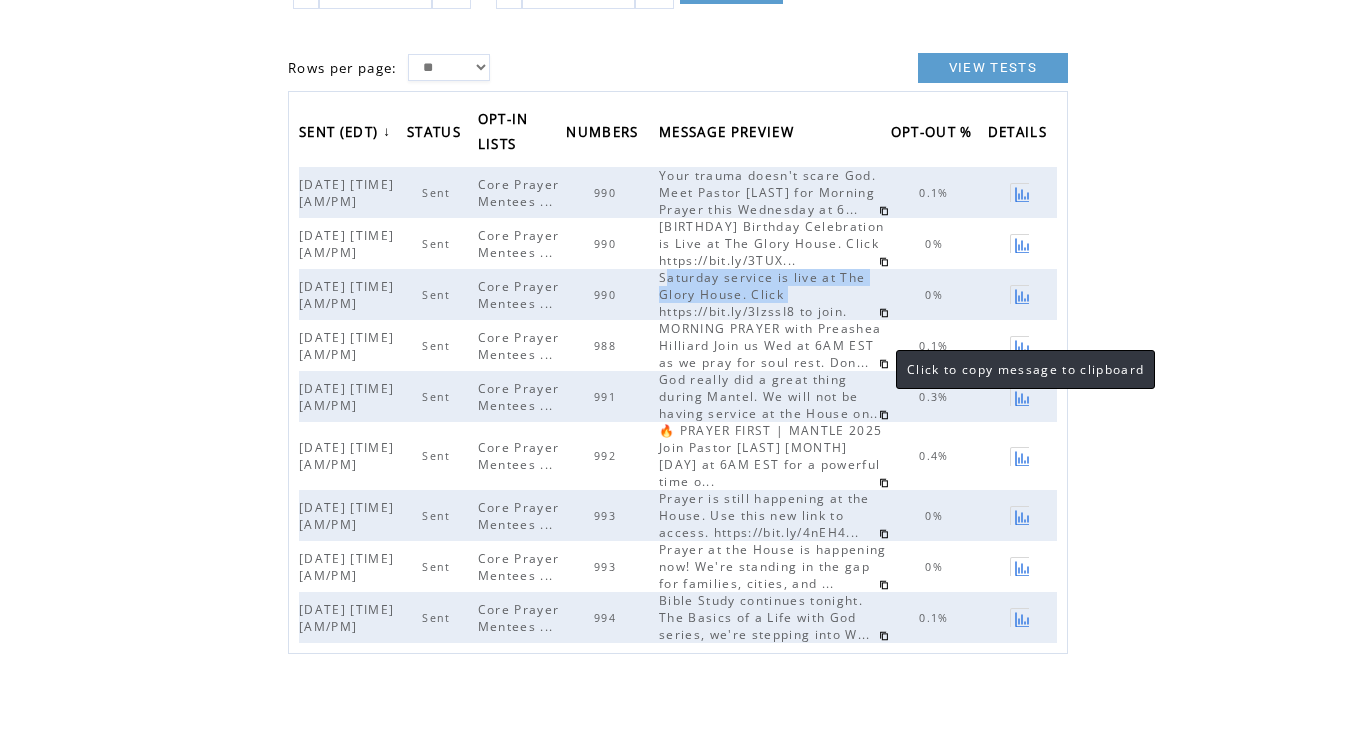 click at bounding box center (884, 313) 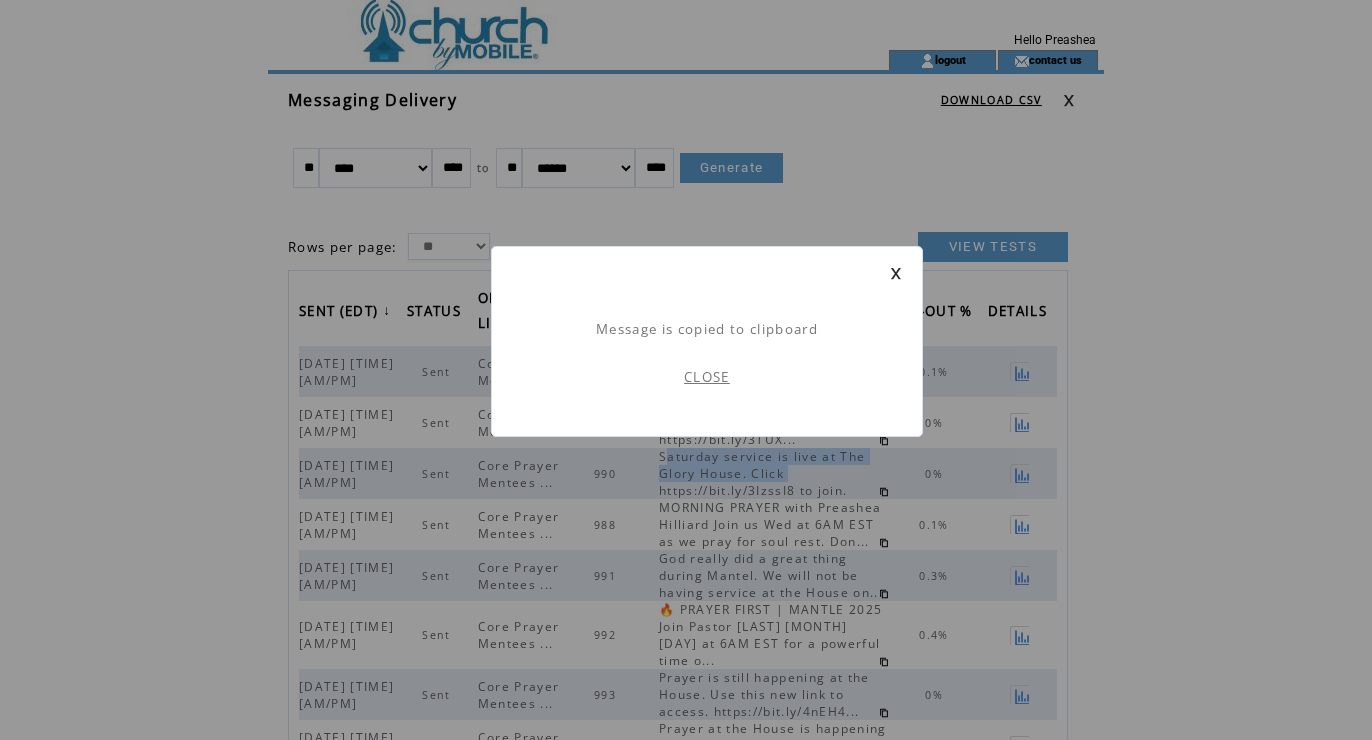 click on "CLOSE" at bounding box center [707, 377] 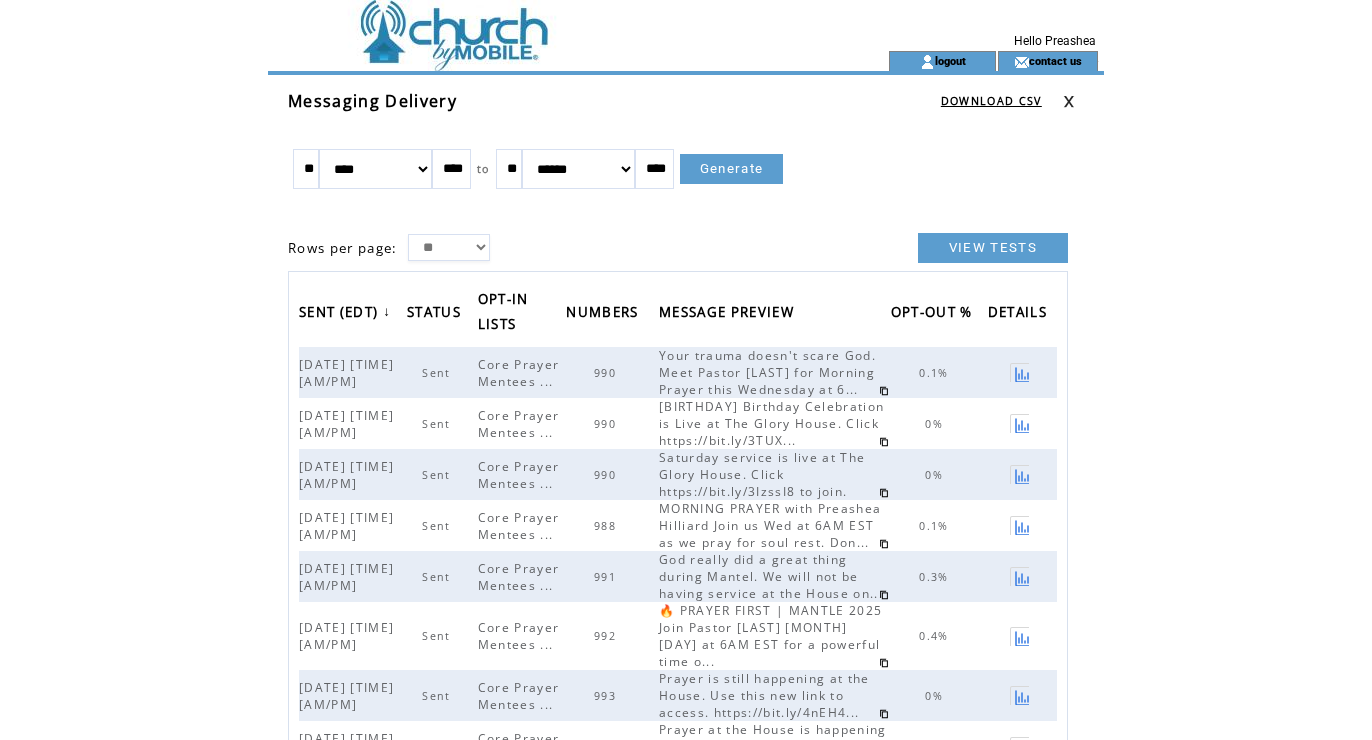 click at bounding box center (542, 25) 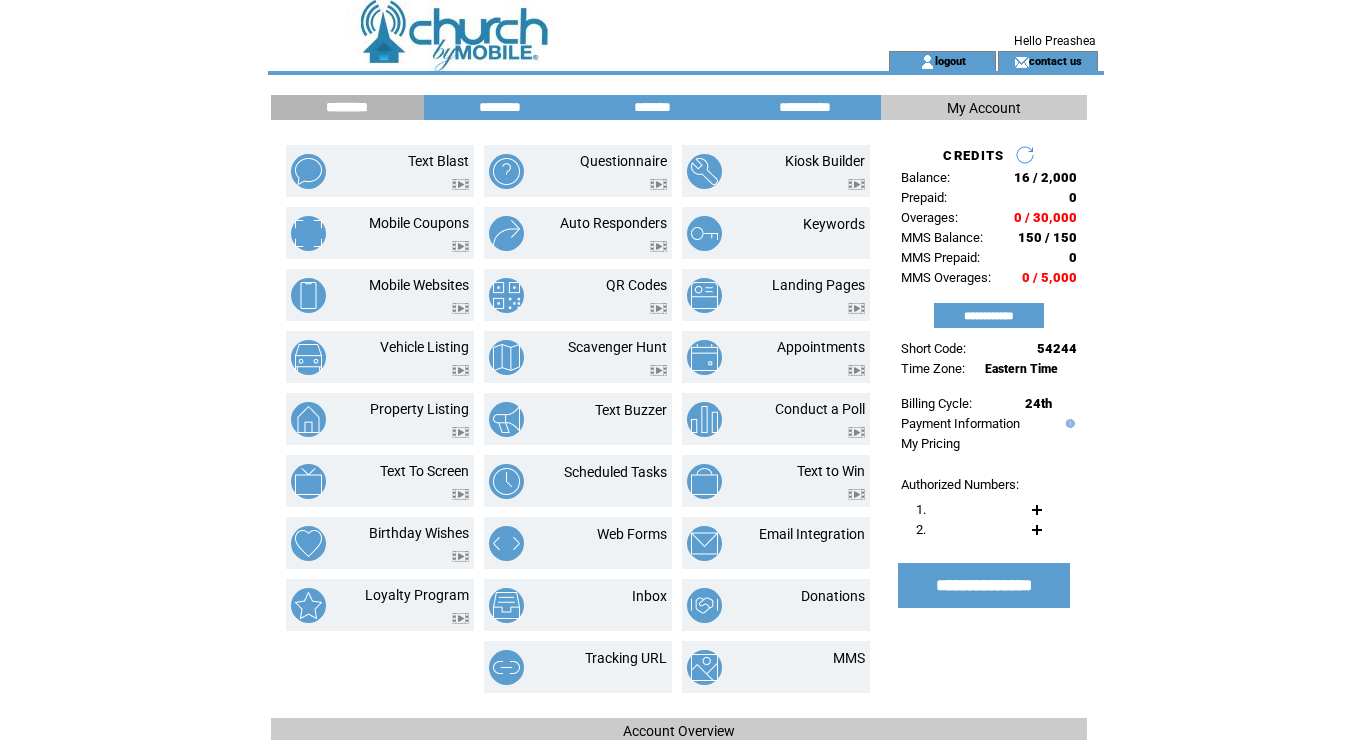 scroll, scrollTop: 0, scrollLeft: 0, axis: both 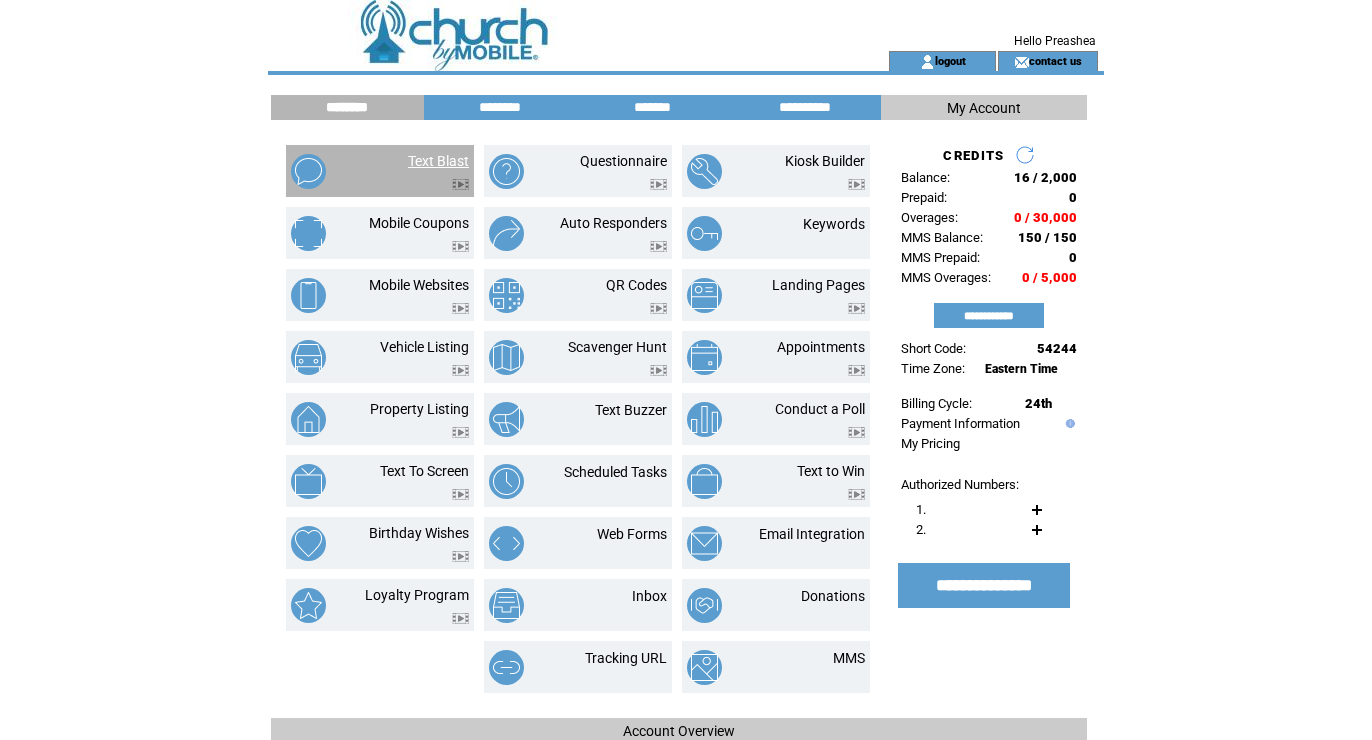click on "Text Blast" at bounding box center (438, 161) 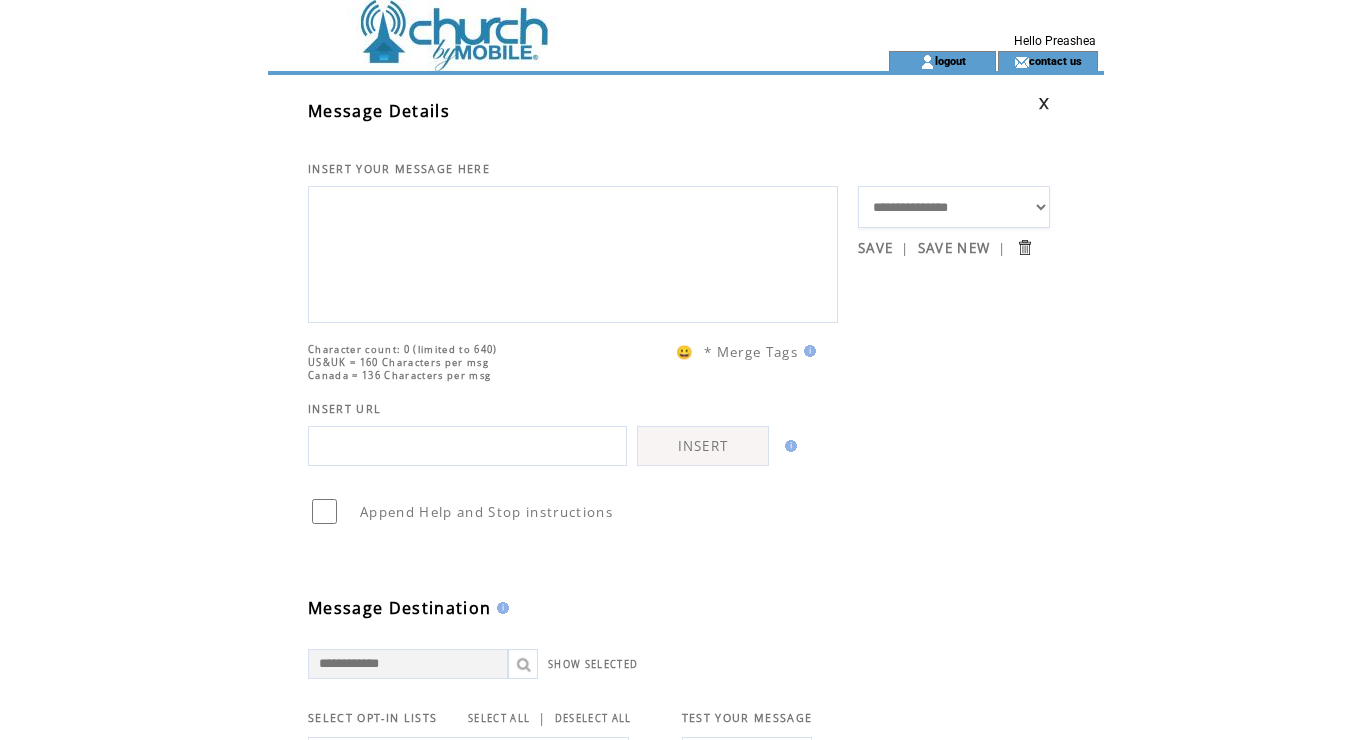 scroll, scrollTop: 0, scrollLeft: 0, axis: both 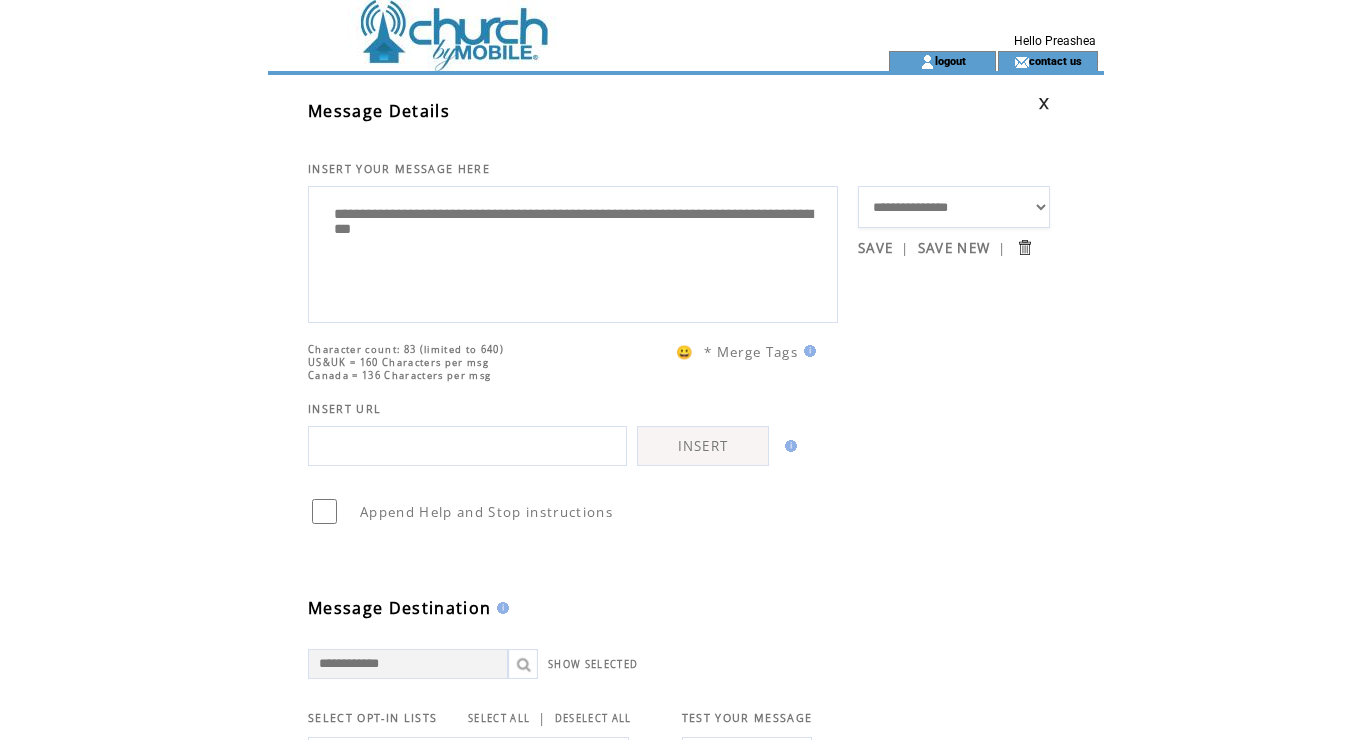 drag, startPoint x: 492, startPoint y: 235, endPoint x: 328, endPoint y: 233, distance: 164.01219 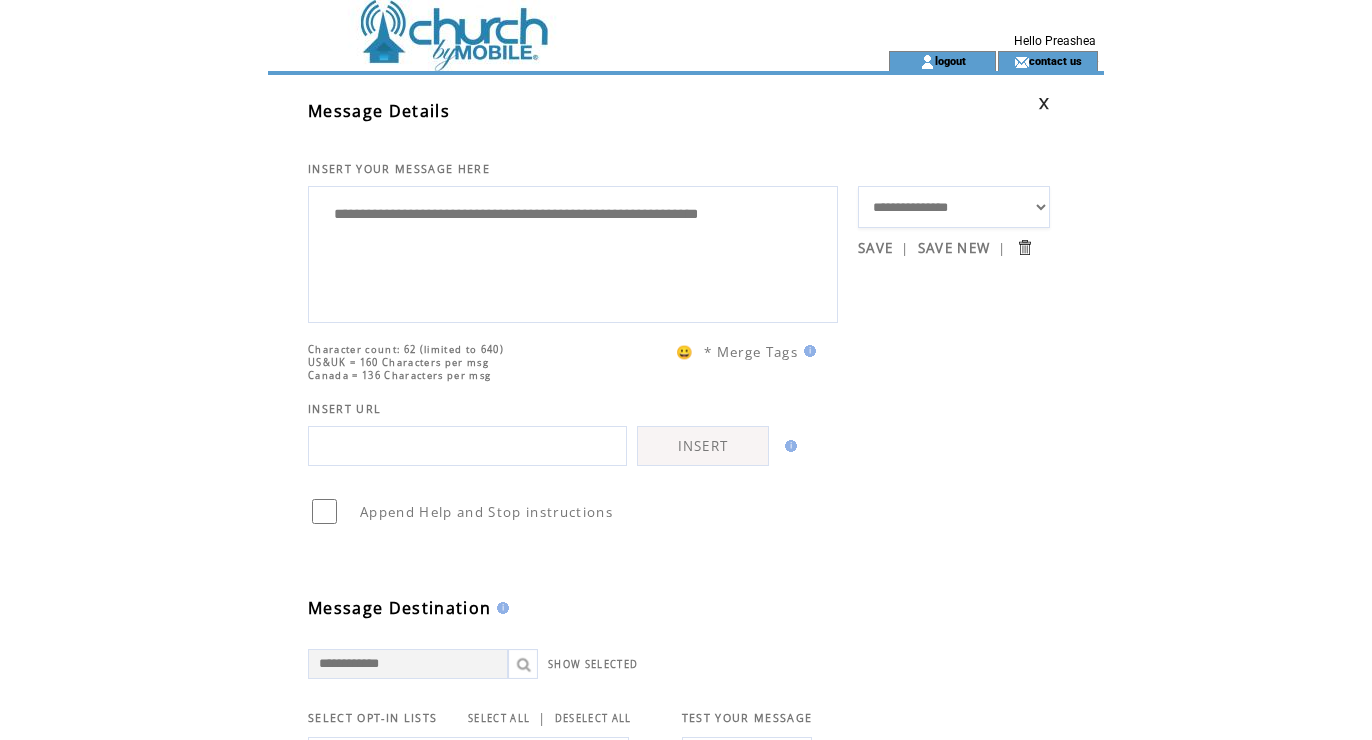 paste on "**********" 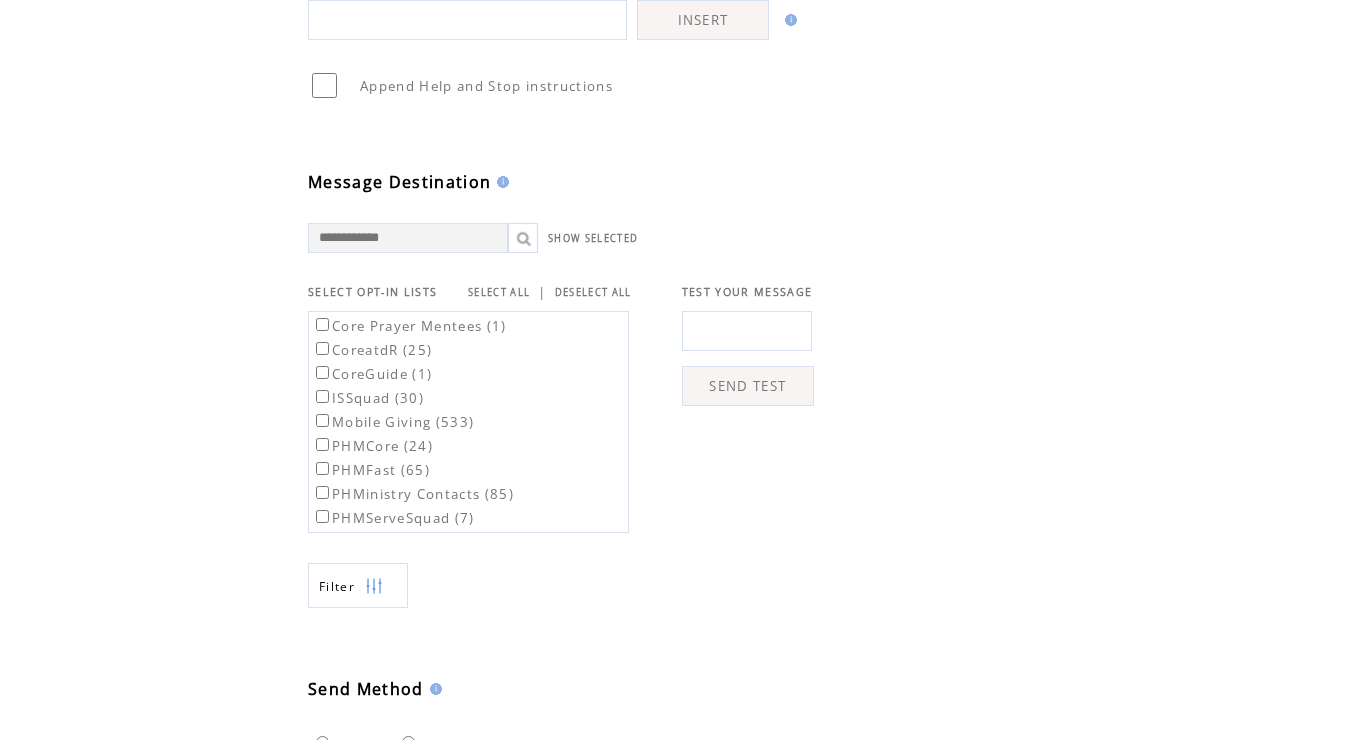 scroll, scrollTop: 539, scrollLeft: 0, axis: vertical 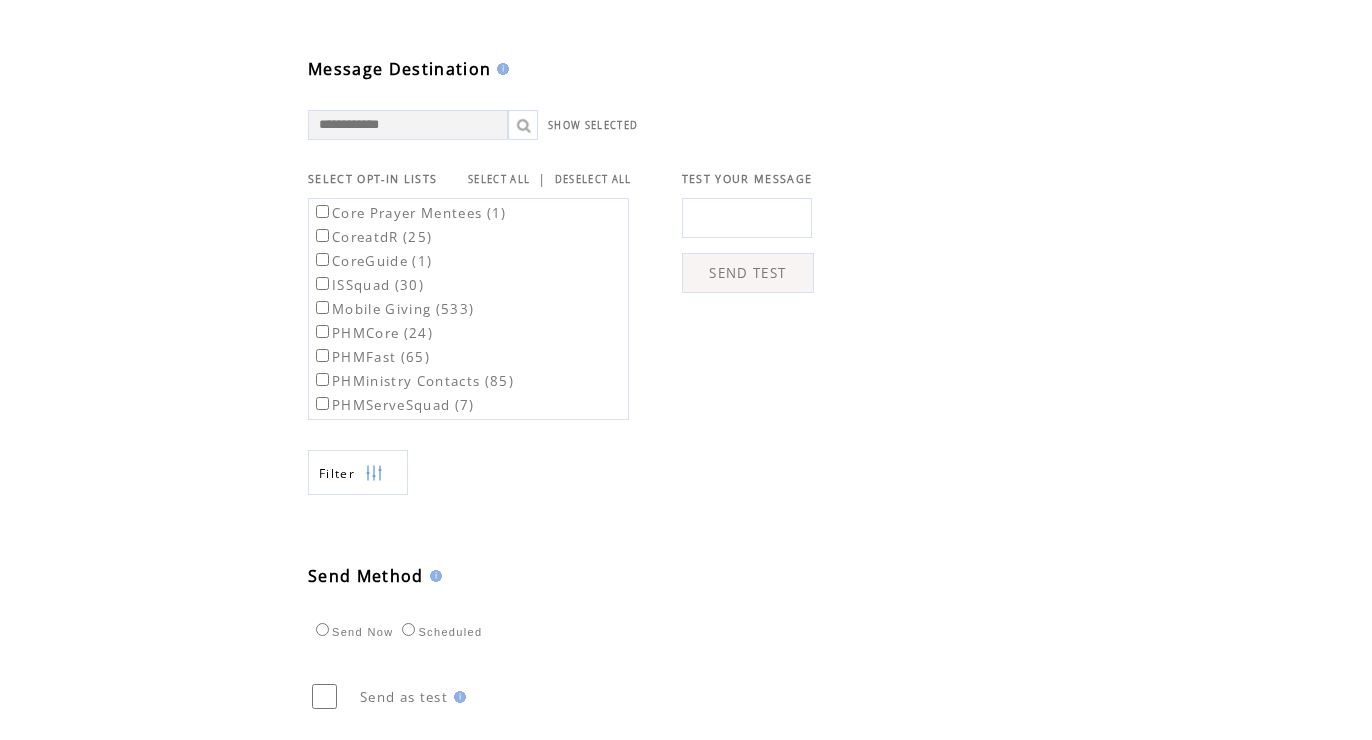 type on "**********" 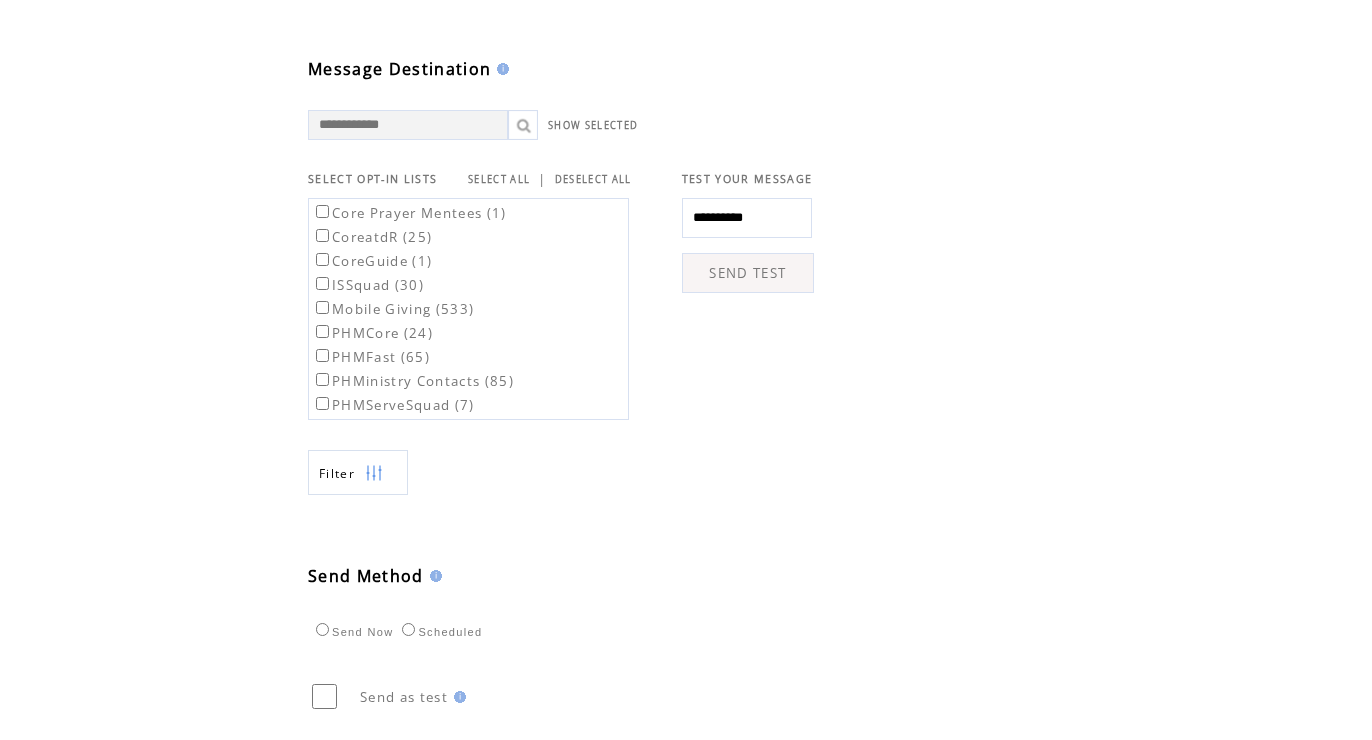 type on "**********" 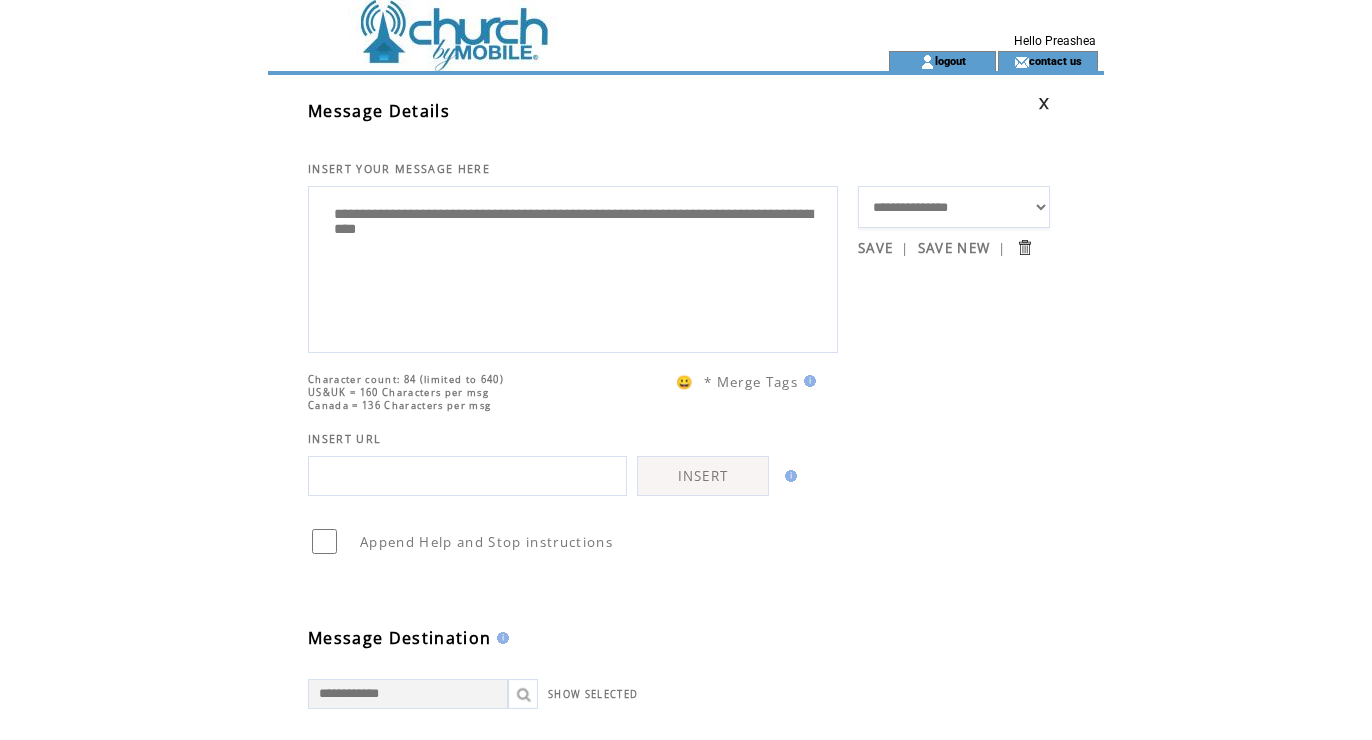 scroll, scrollTop: 0, scrollLeft: 0, axis: both 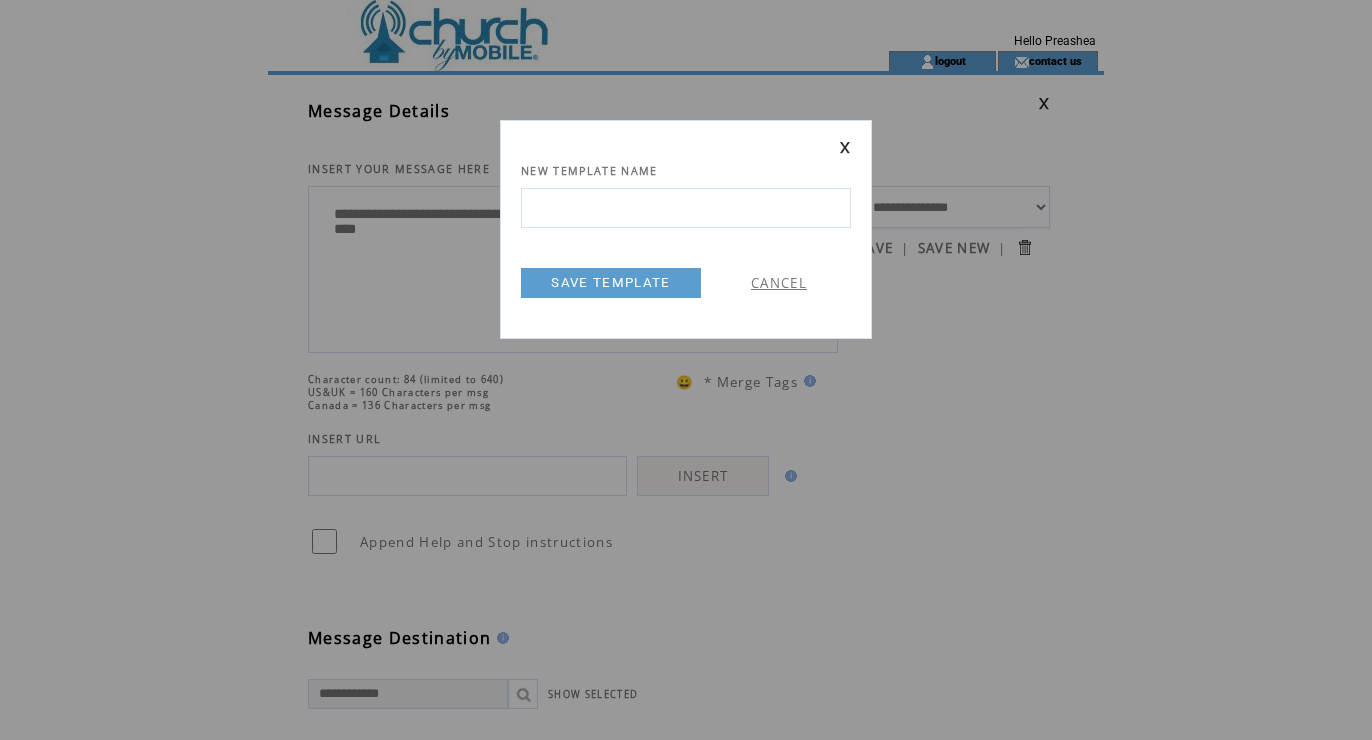 click at bounding box center (686, 208) 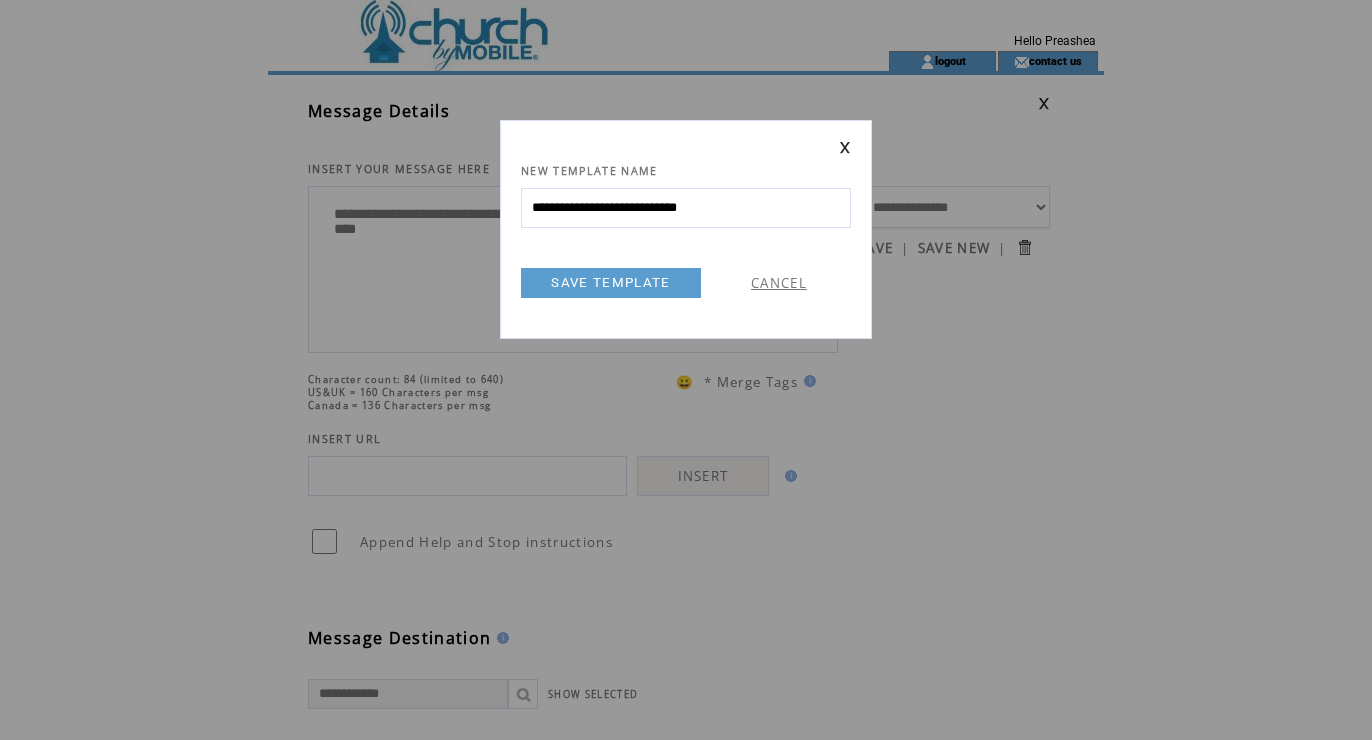 type on "**********" 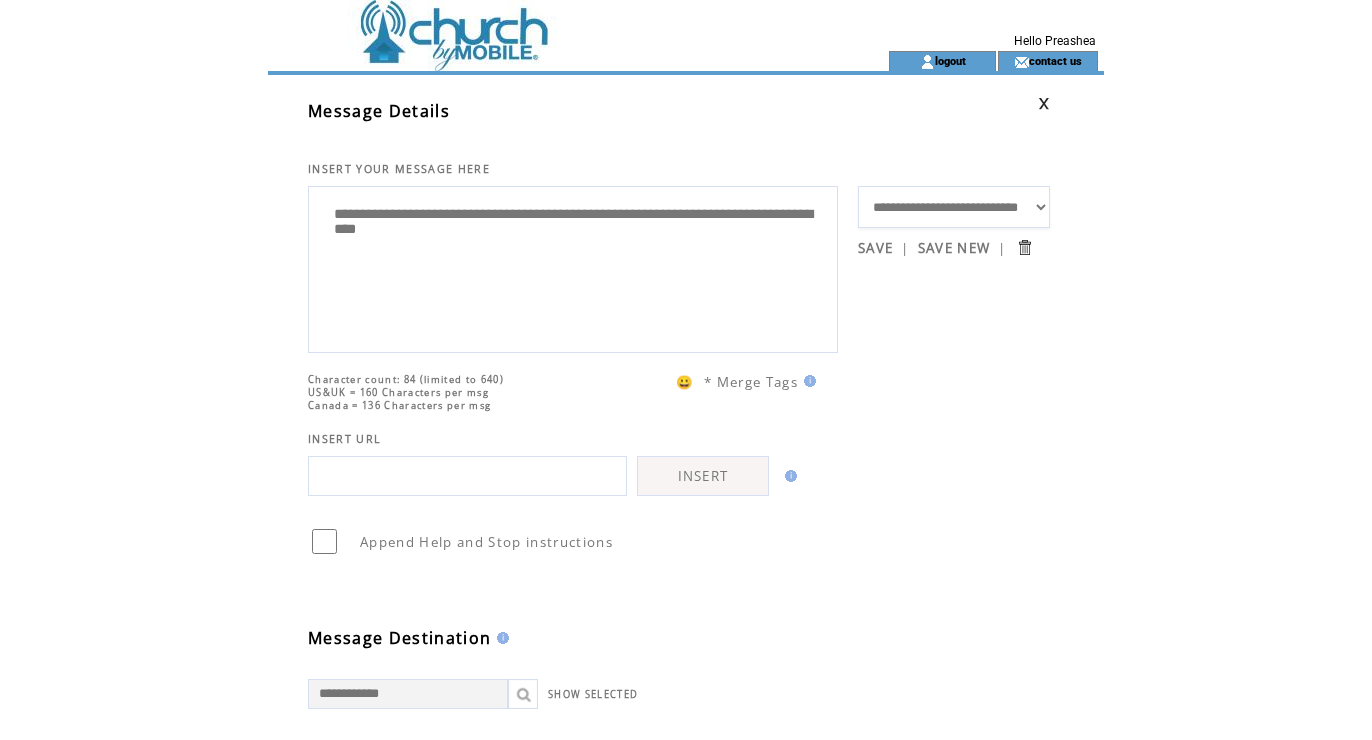 click on "**********" at bounding box center [954, 207] 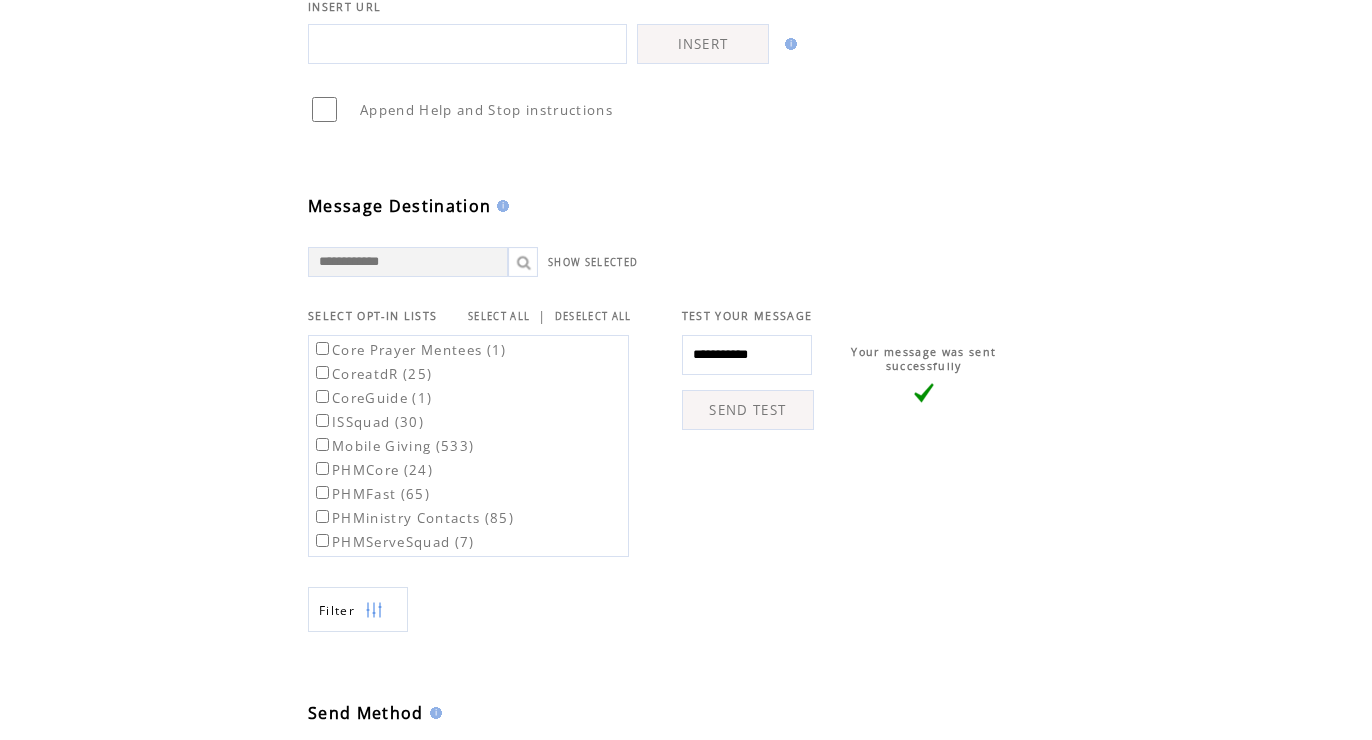 scroll, scrollTop: 433, scrollLeft: 0, axis: vertical 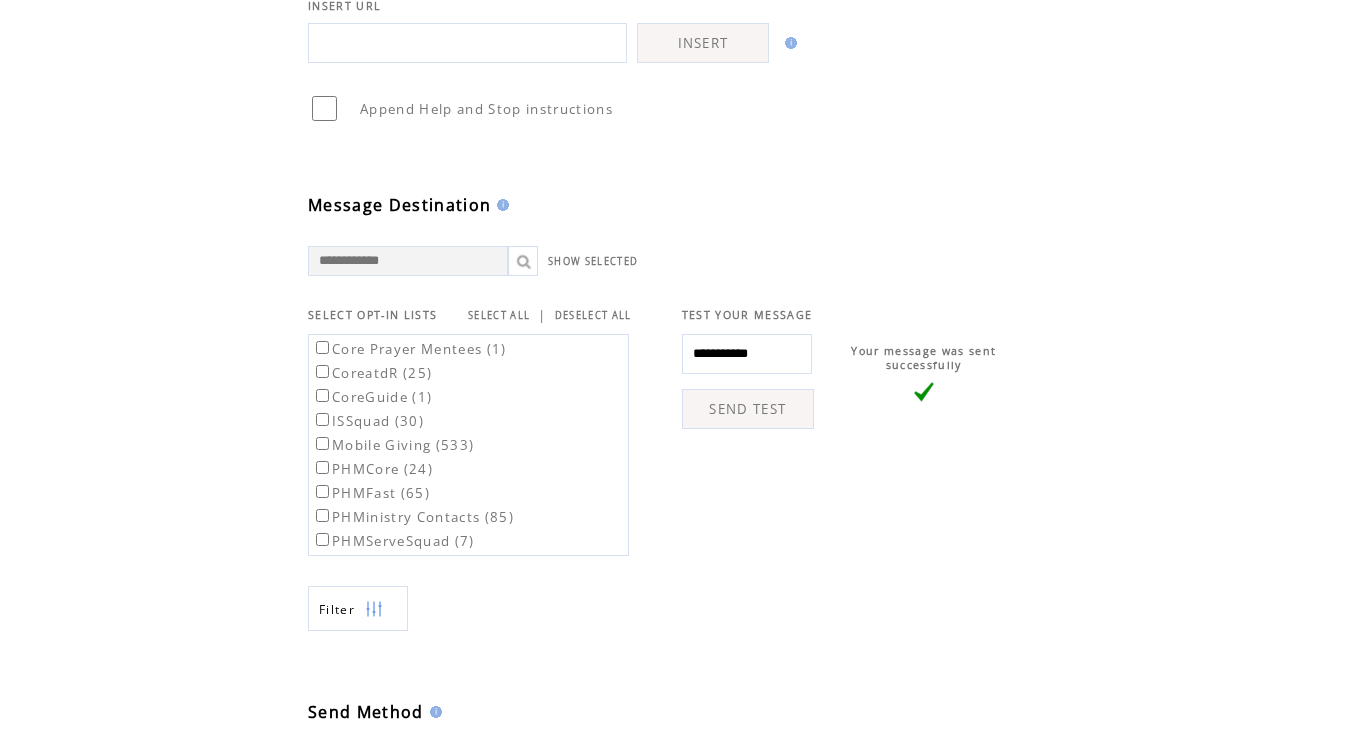 click on "SELECT ALL" at bounding box center [499, 315] 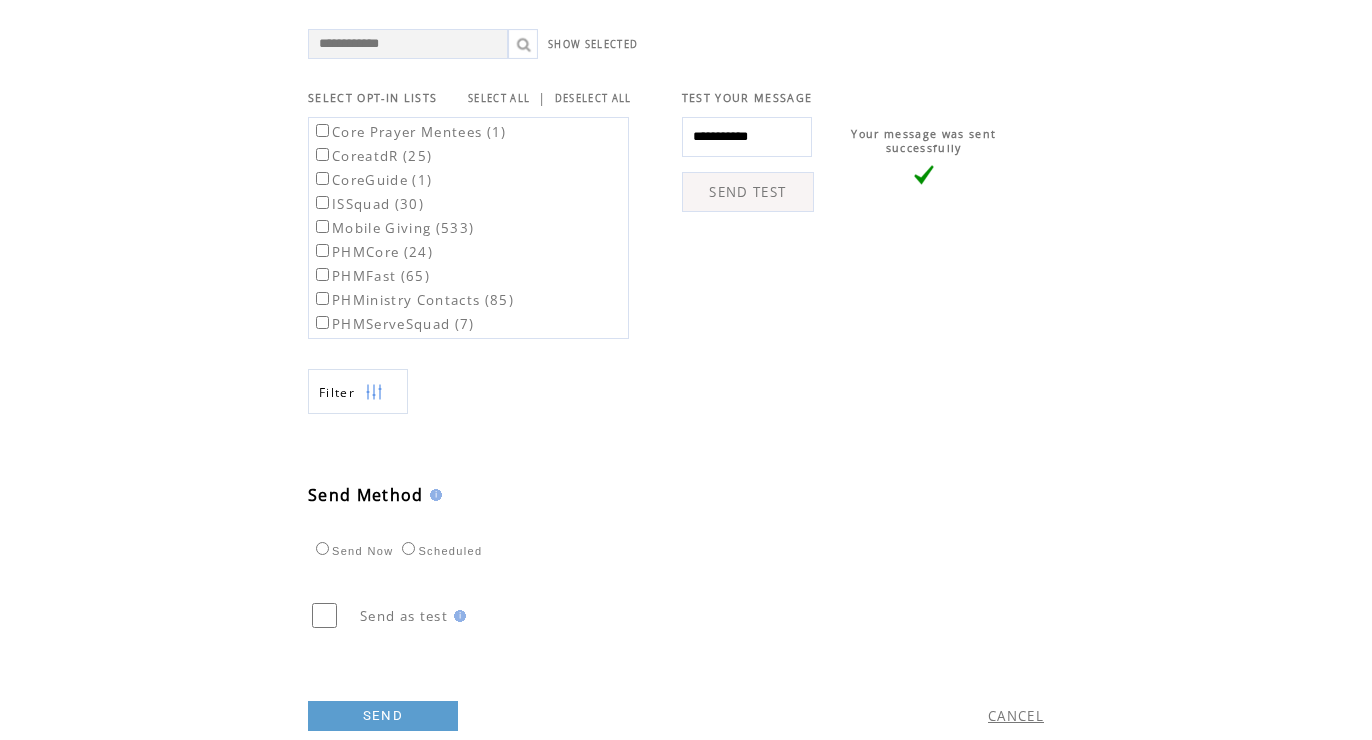 scroll, scrollTop: 701, scrollLeft: 0, axis: vertical 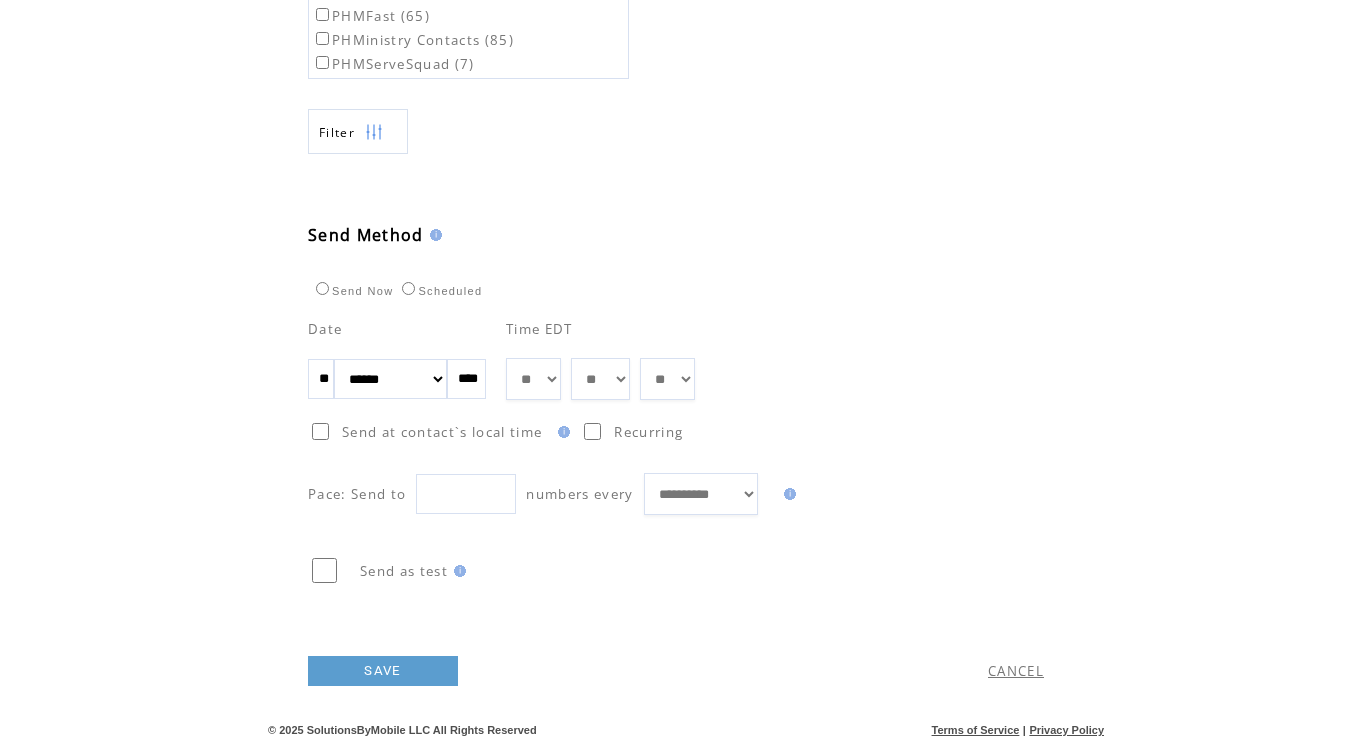 click on "** 	 ** 	 ** 	 ** 	 ** 	 ** 	 ** 	 ** 	 ** 	 ** 	 ** 	 ** 	 **" at bounding box center [533, 379] 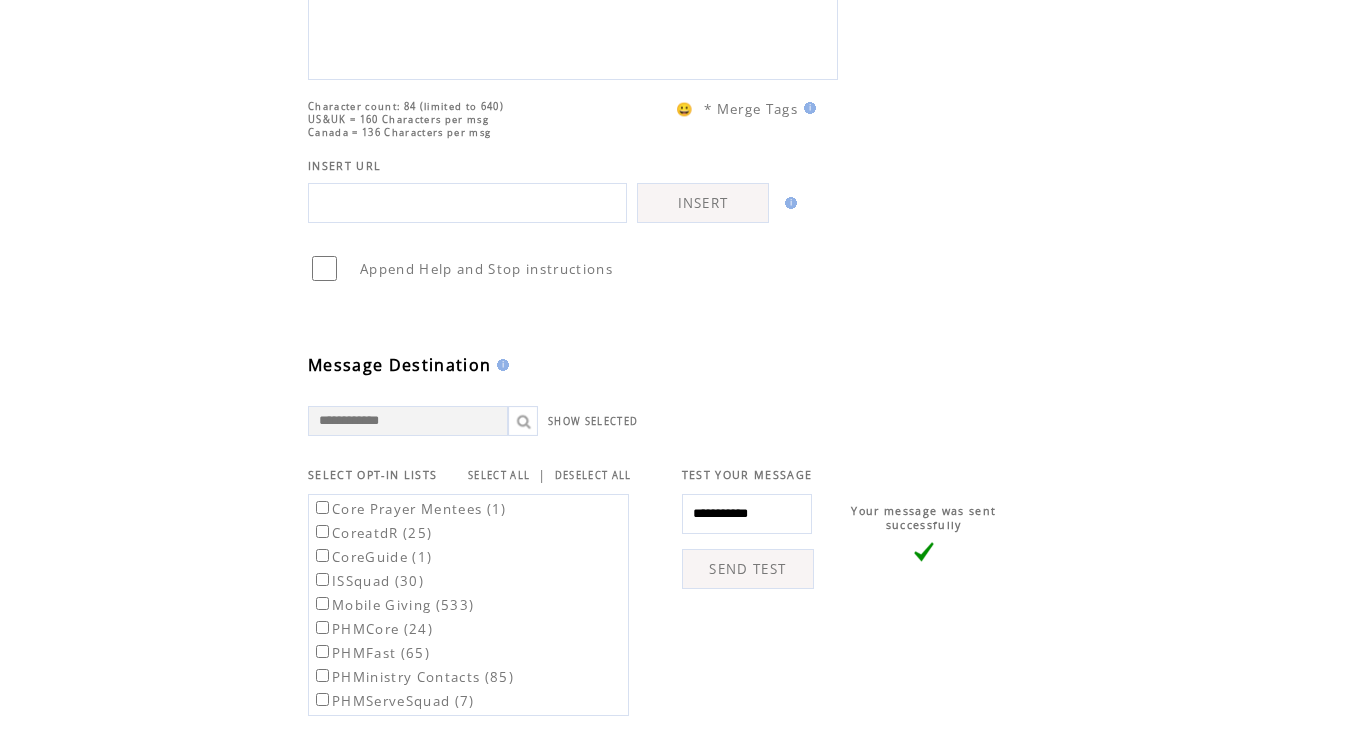 scroll, scrollTop: 149, scrollLeft: 0, axis: vertical 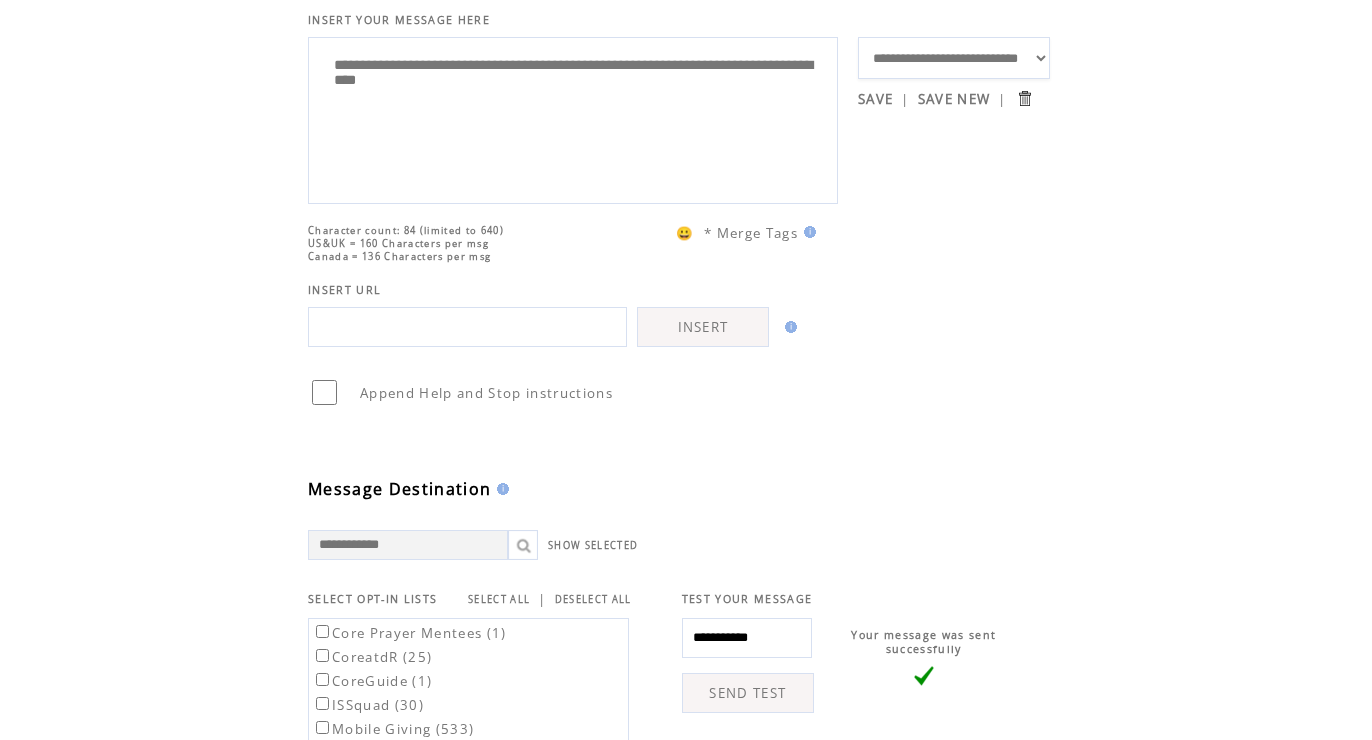 drag, startPoint x: 608, startPoint y: 97, endPoint x: 308, endPoint y: 59, distance: 302.3971 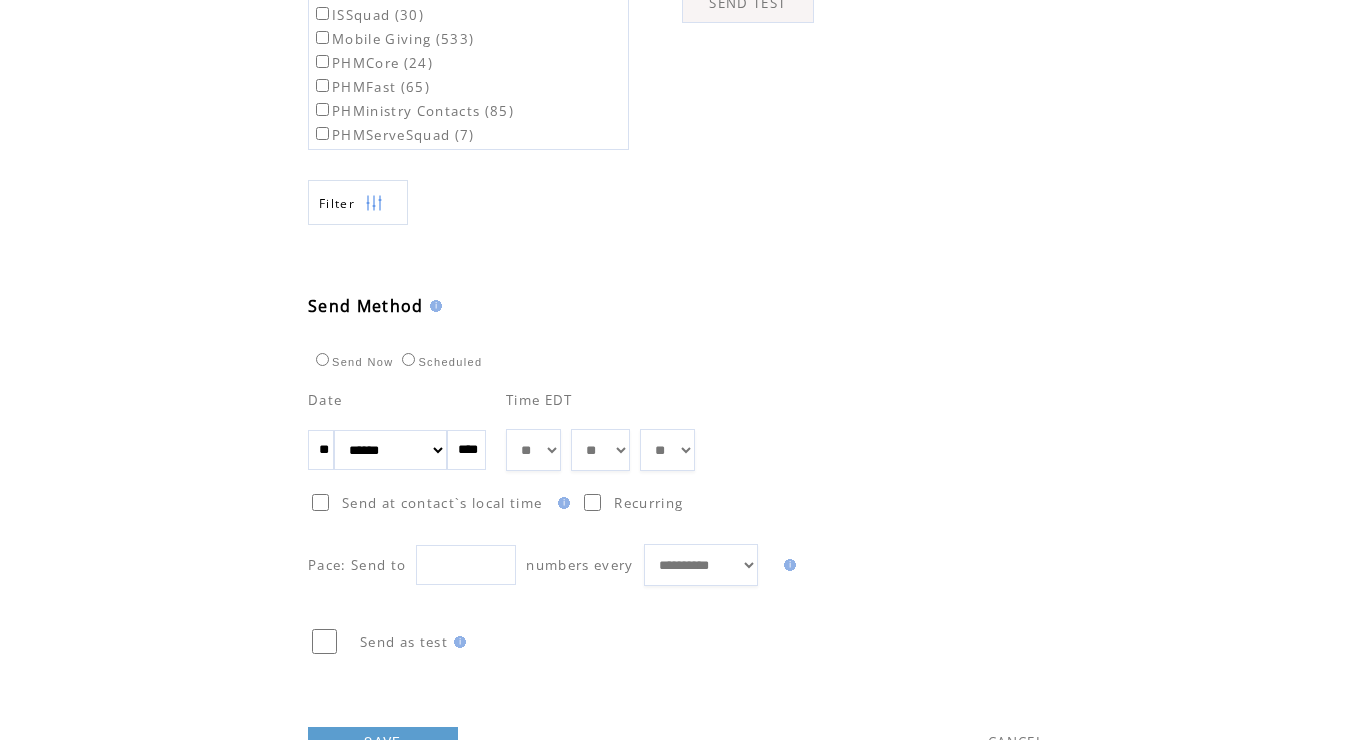 scroll, scrollTop: 916, scrollLeft: 0, axis: vertical 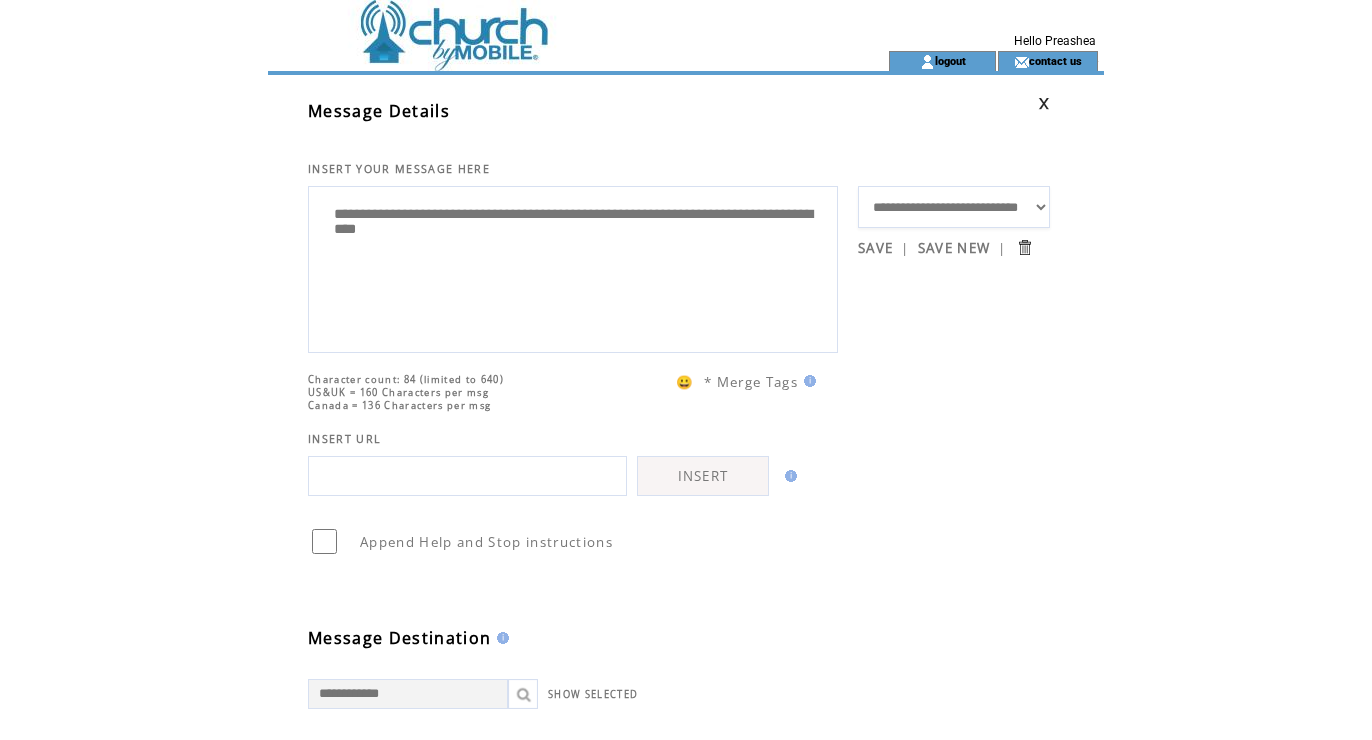 click at bounding box center [542, 25] 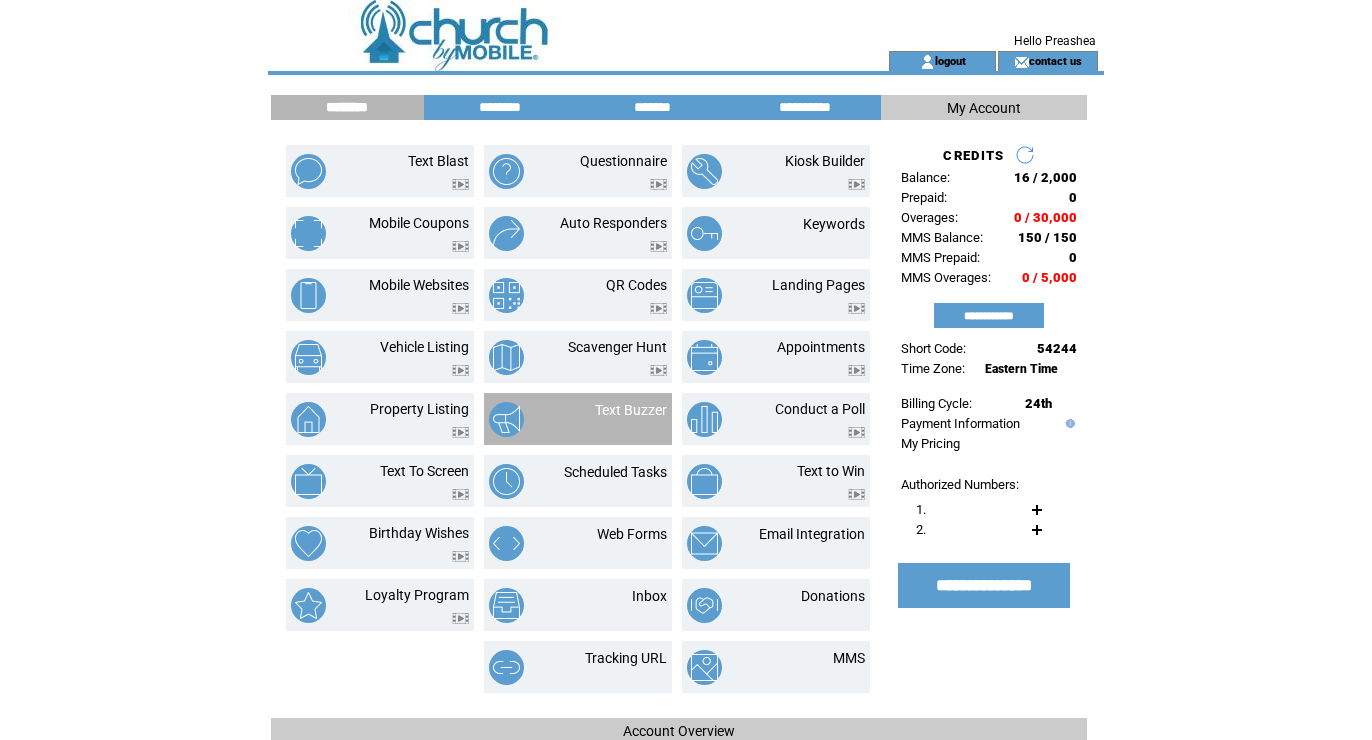 scroll, scrollTop: 0, scrollLeft: 0, axis: both 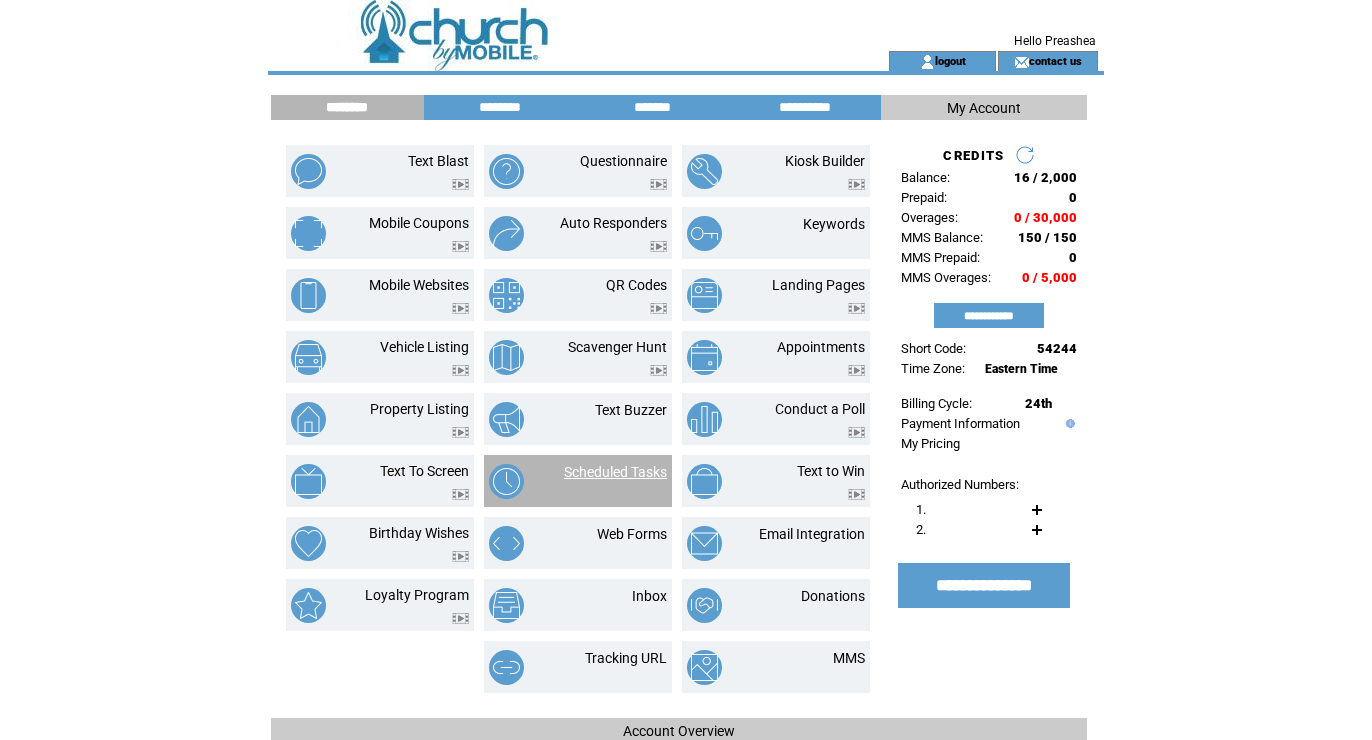 click on "Scheduled Tasks" at bounding box center [615, 472] 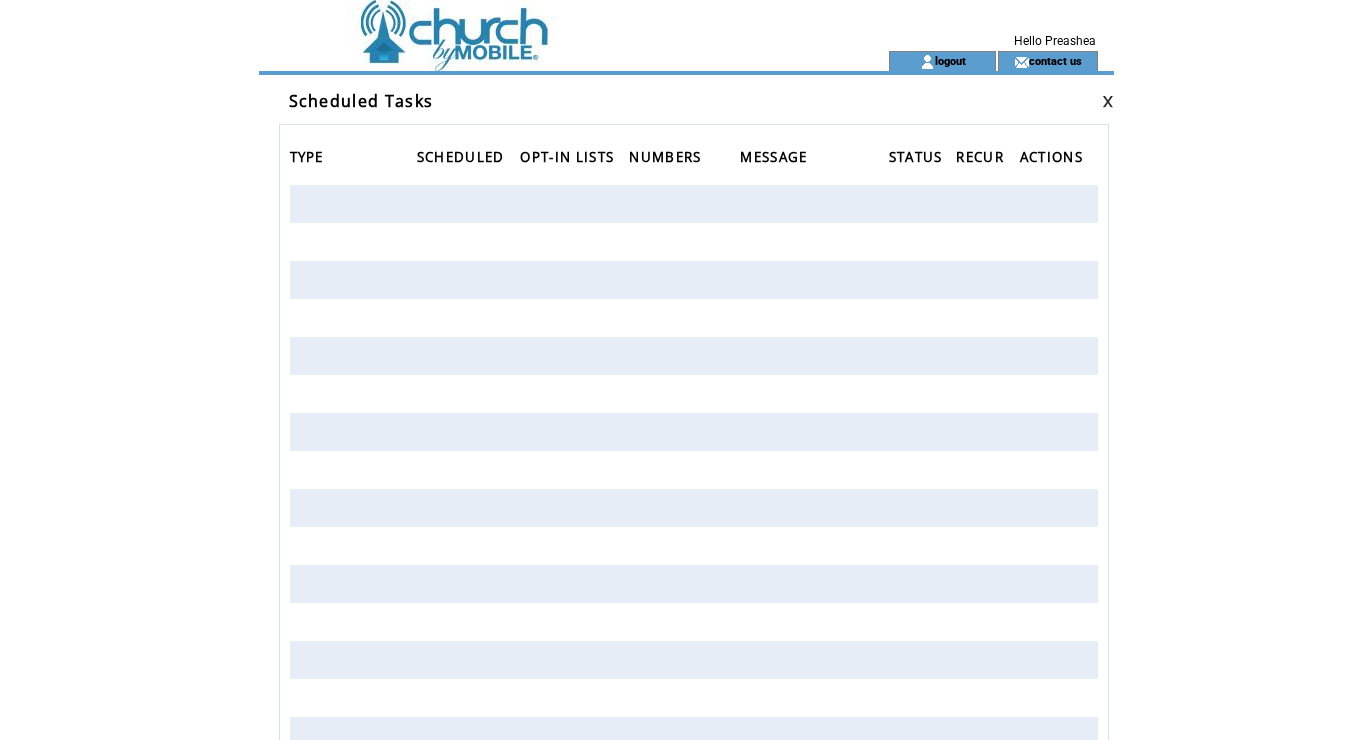 scroll, scrollTop: 0, scrollLeft: 0, axis: both 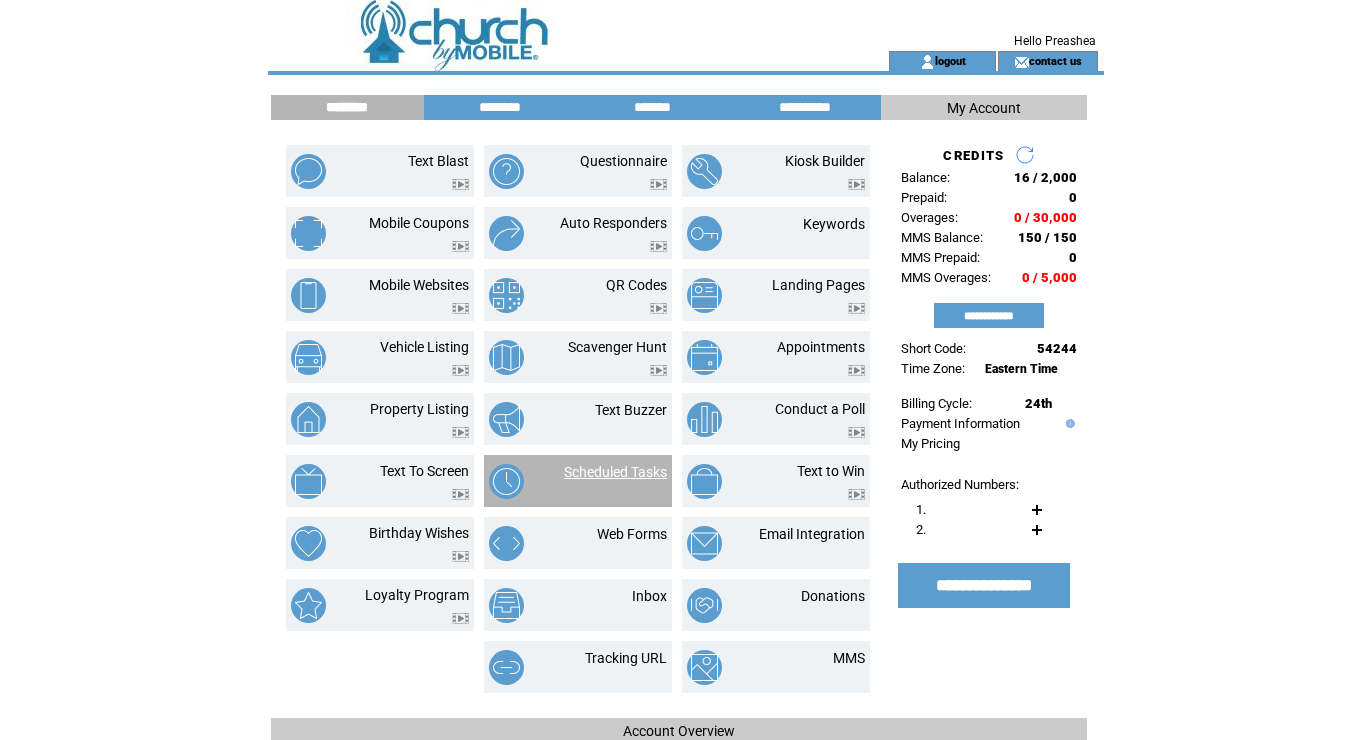 click on "Scheduled Tasks" at bounding box center [615, 472] 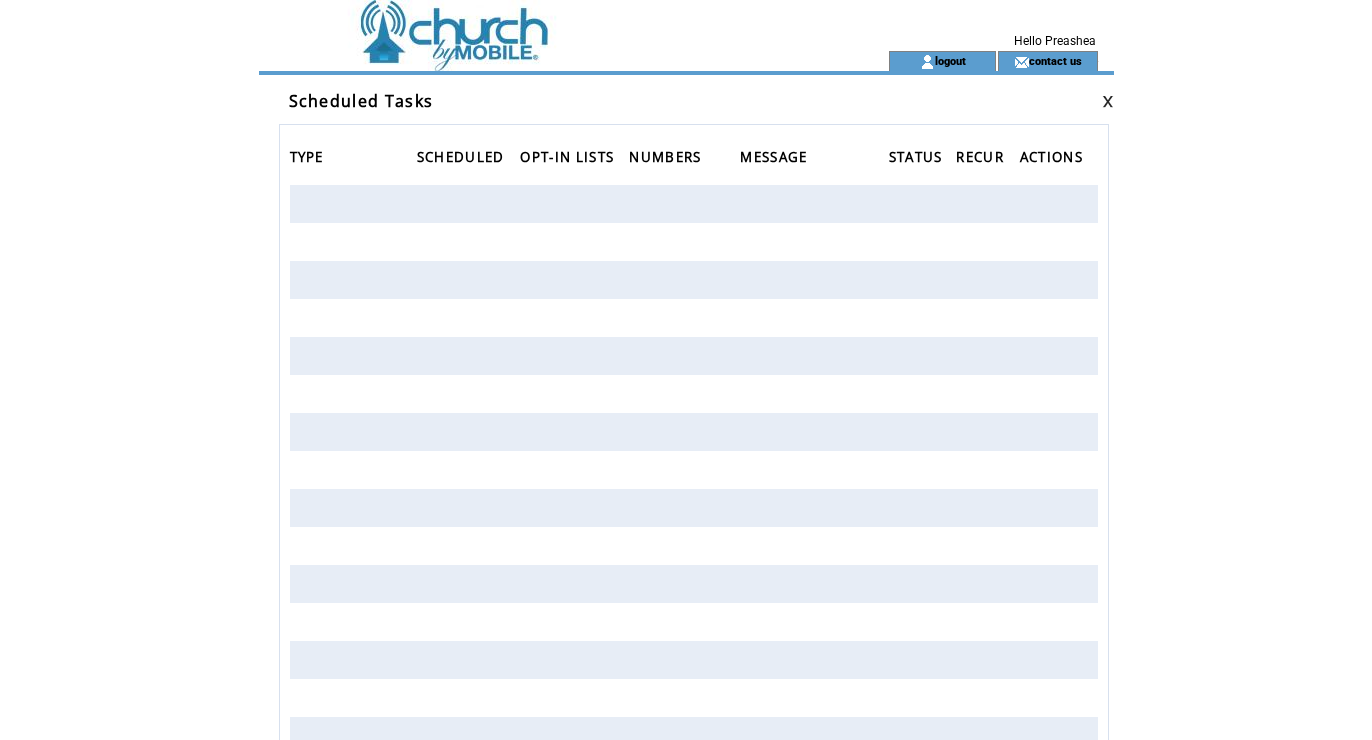 scroll, scrollTop: 0, scrollLeft: 0, axis: both 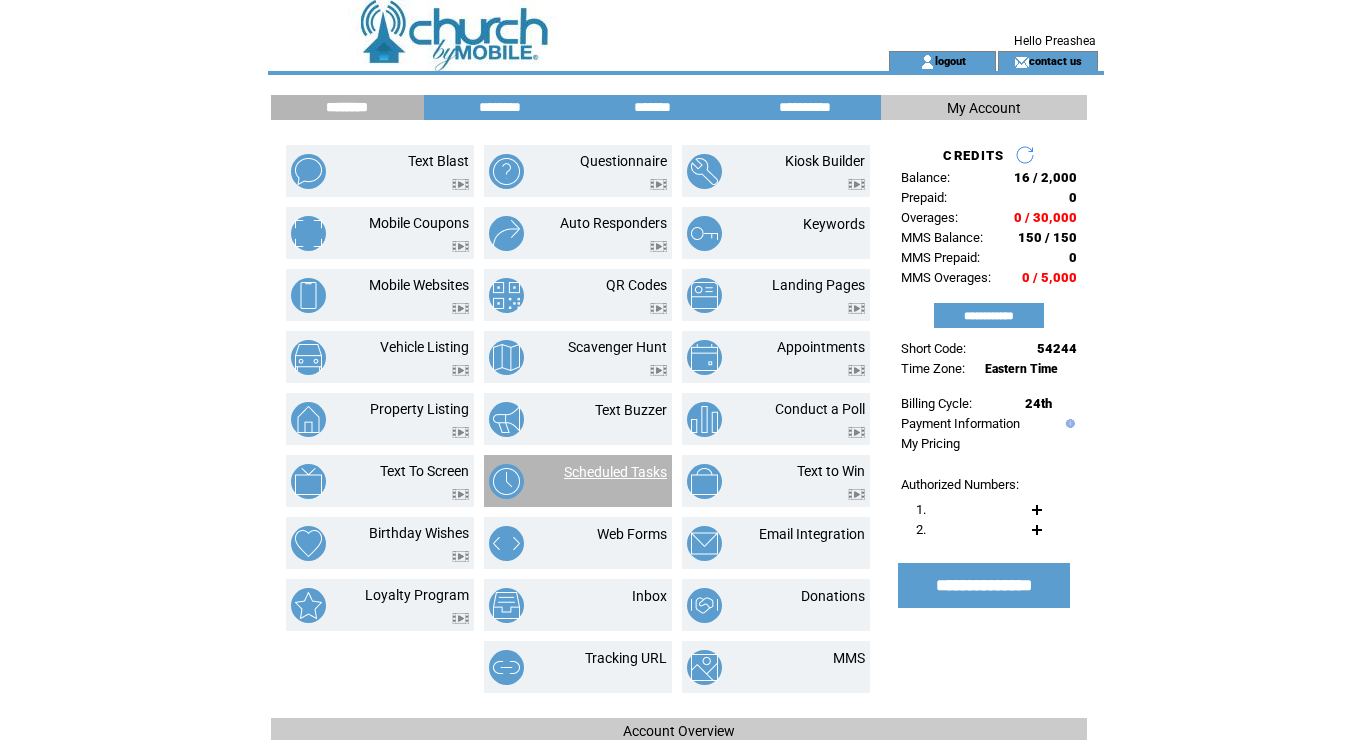 click on "Scheduled Tasks" at bounding box center (615, 472) 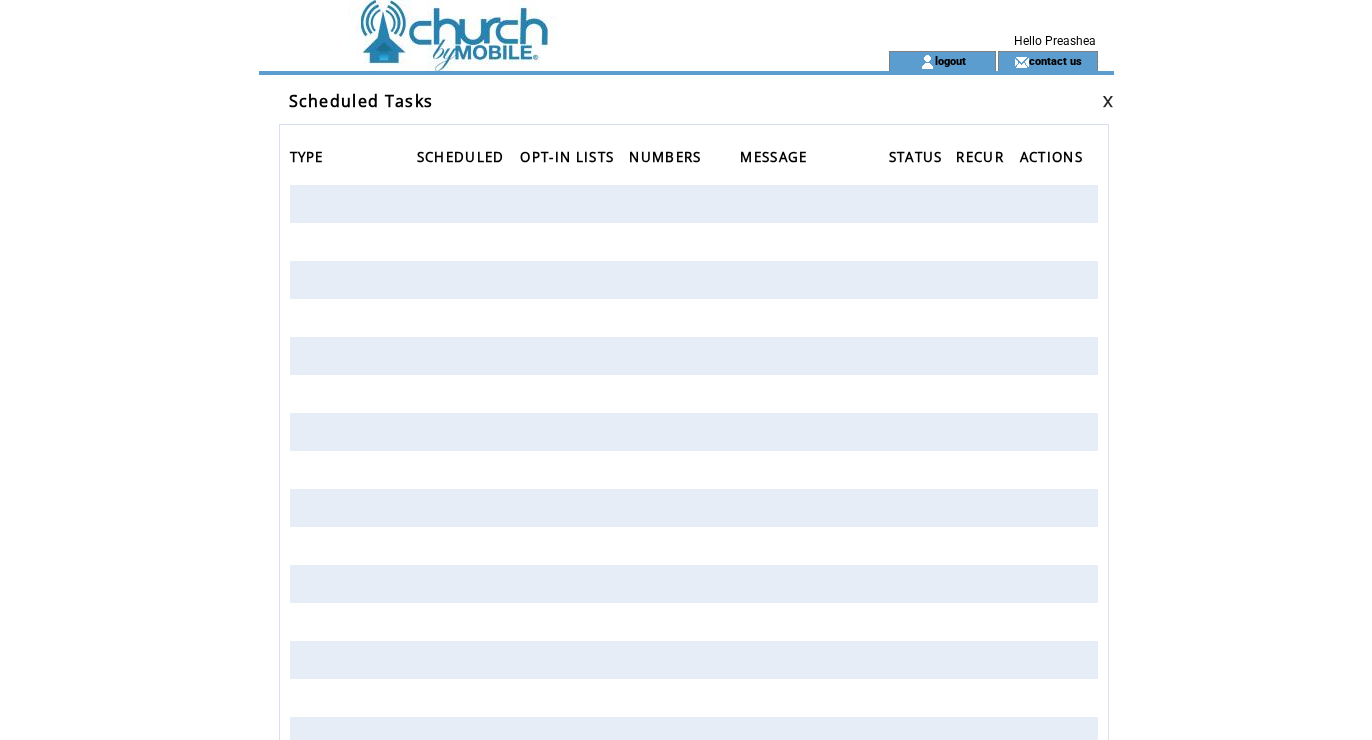 scroll, scrollTop: 0, scrollLeft: 0, axis: both 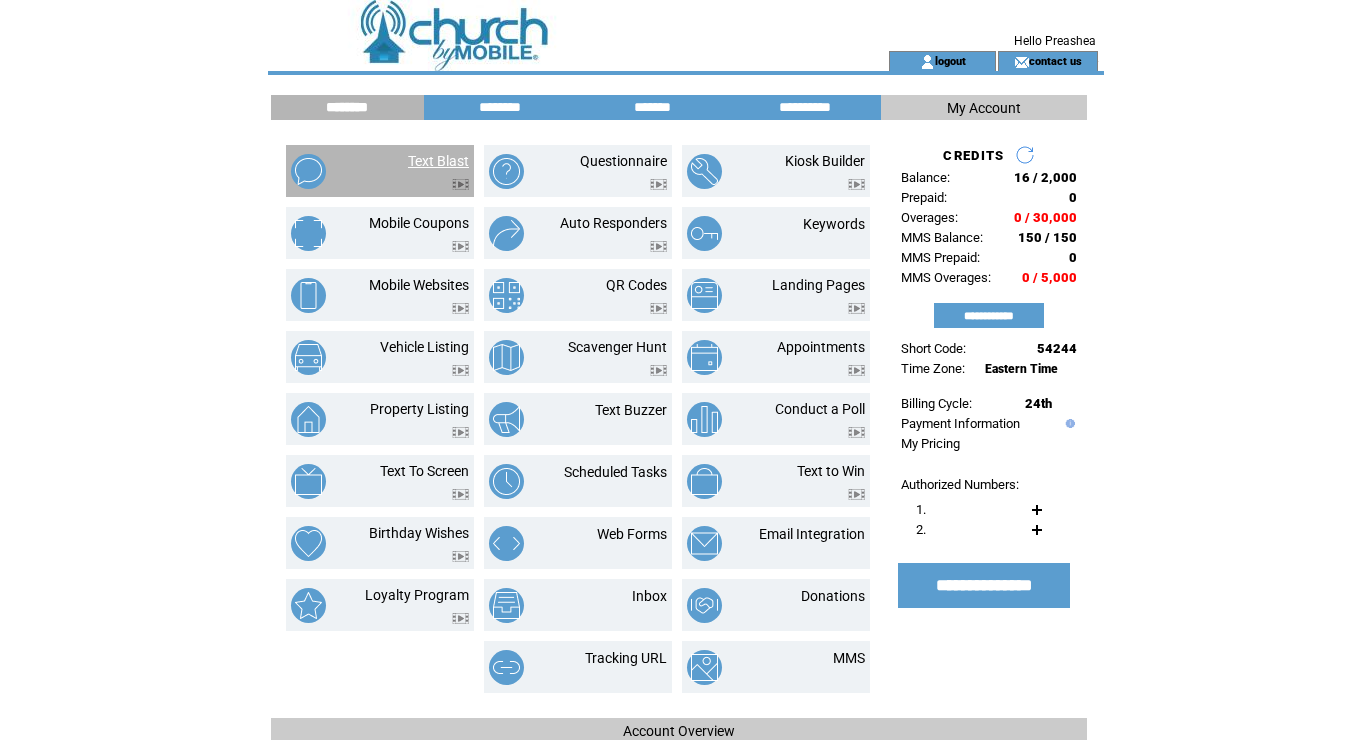 click on "Text Blast" at bounding box center [438, 161] 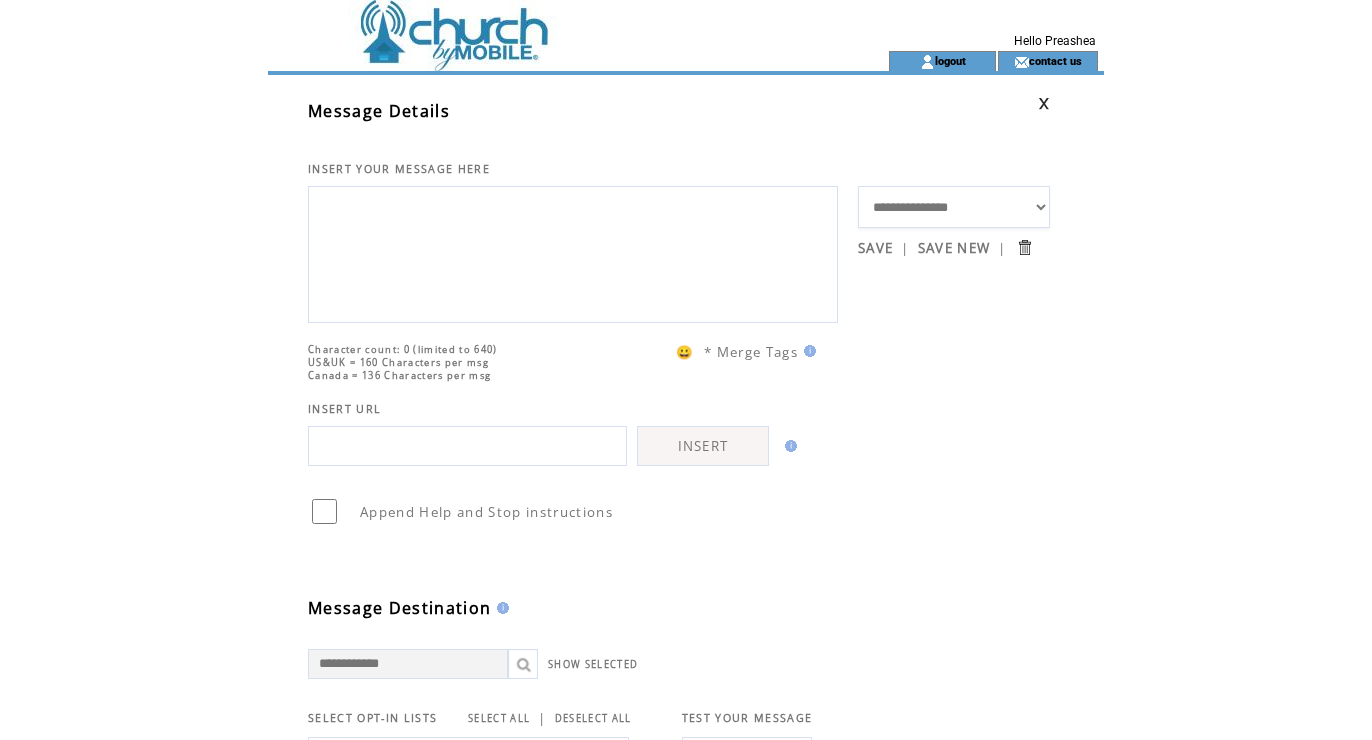 scroll, scrollTop: 0, scrollLeft: 0, axis: both 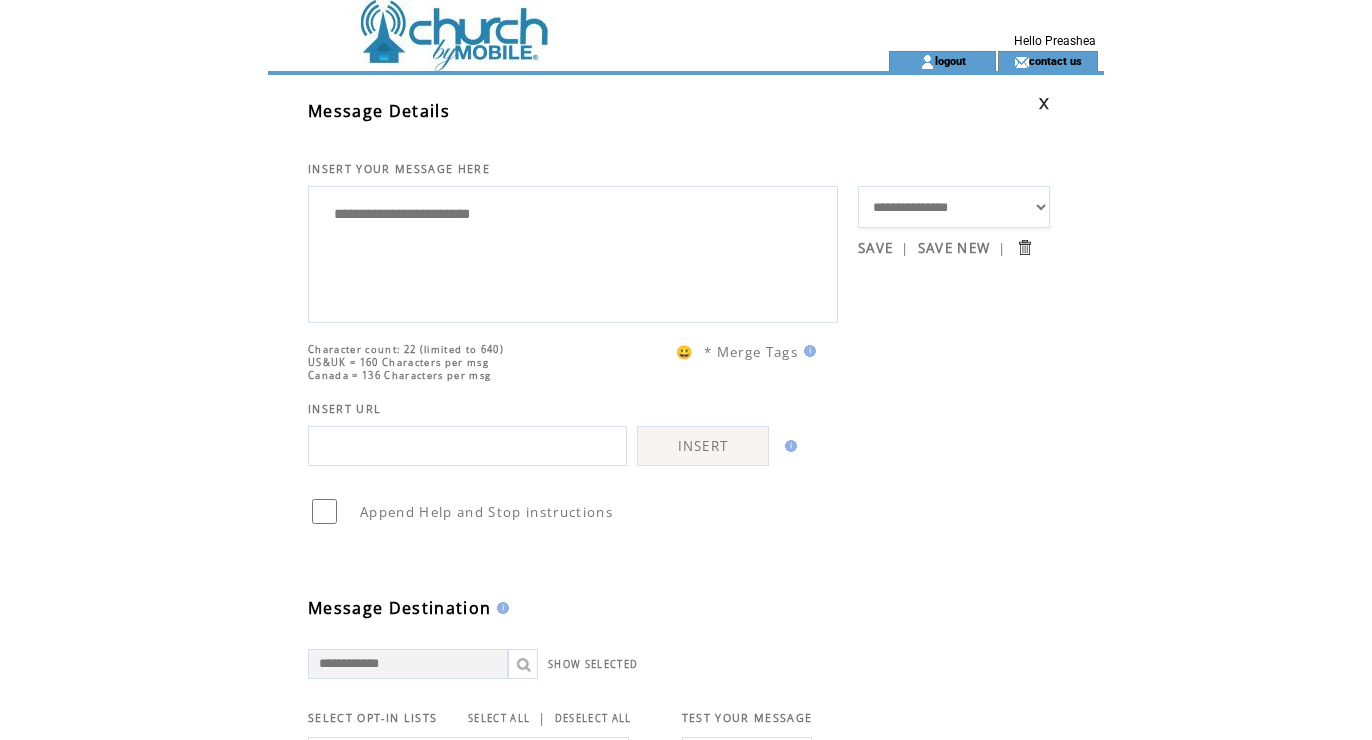 drag, startPoint x: 527, startPoint y: 221, endPoint x: 317, endPoint y: 206, distance: 210.53503 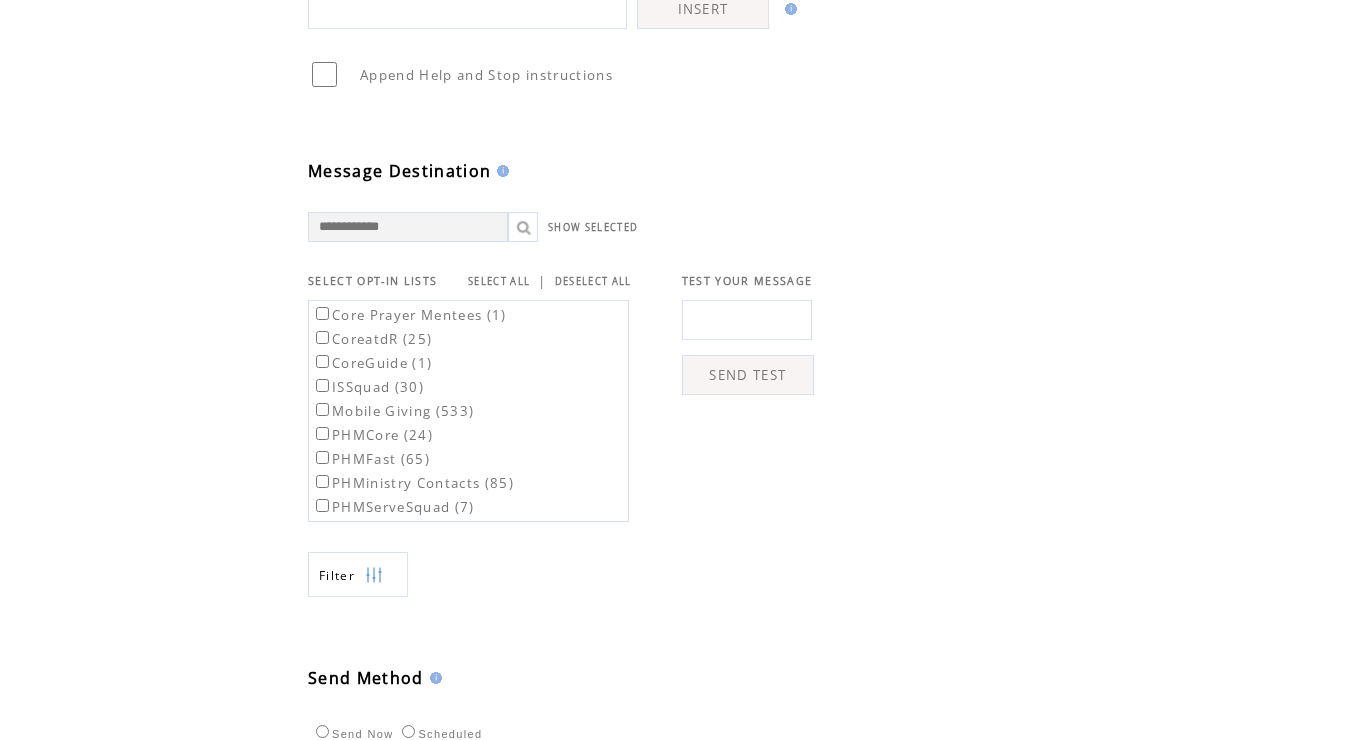 scroll, scrollTop: 450, scrollLeft: 0, axis: vertical 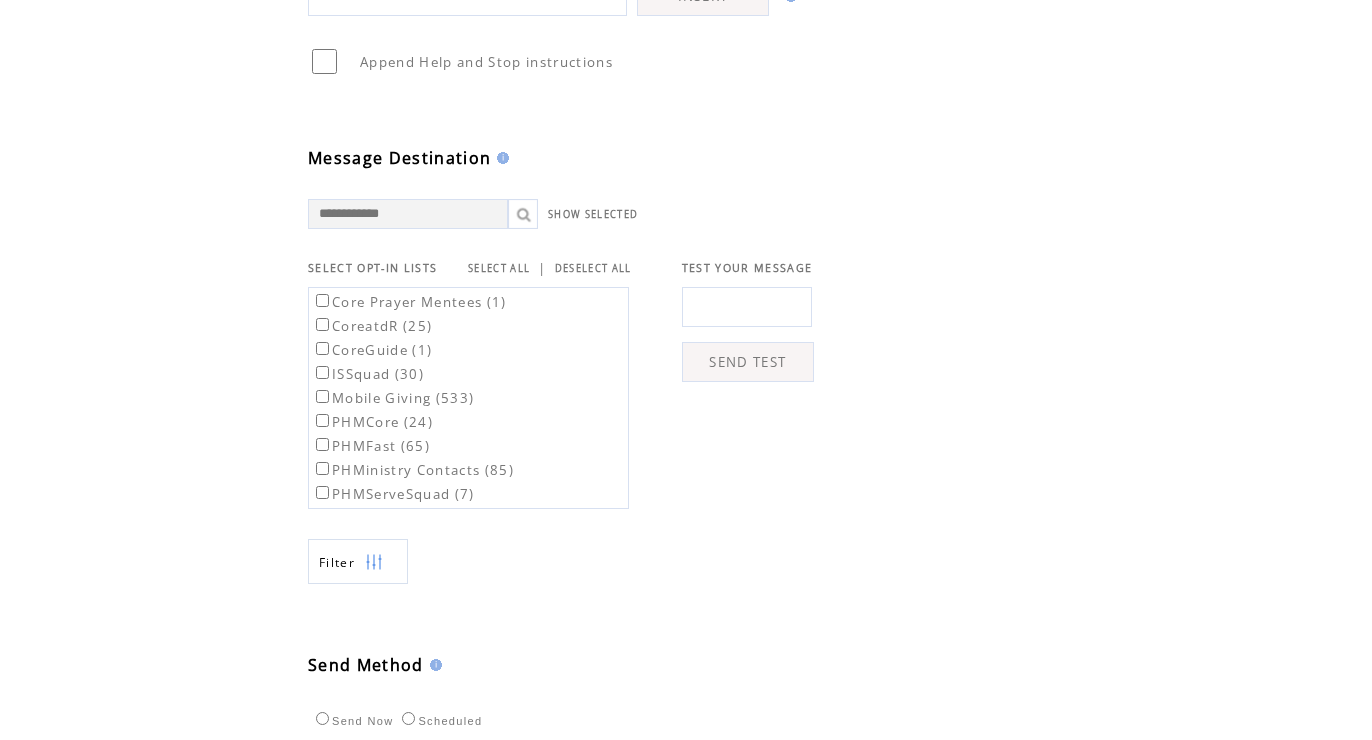 type on "**********" 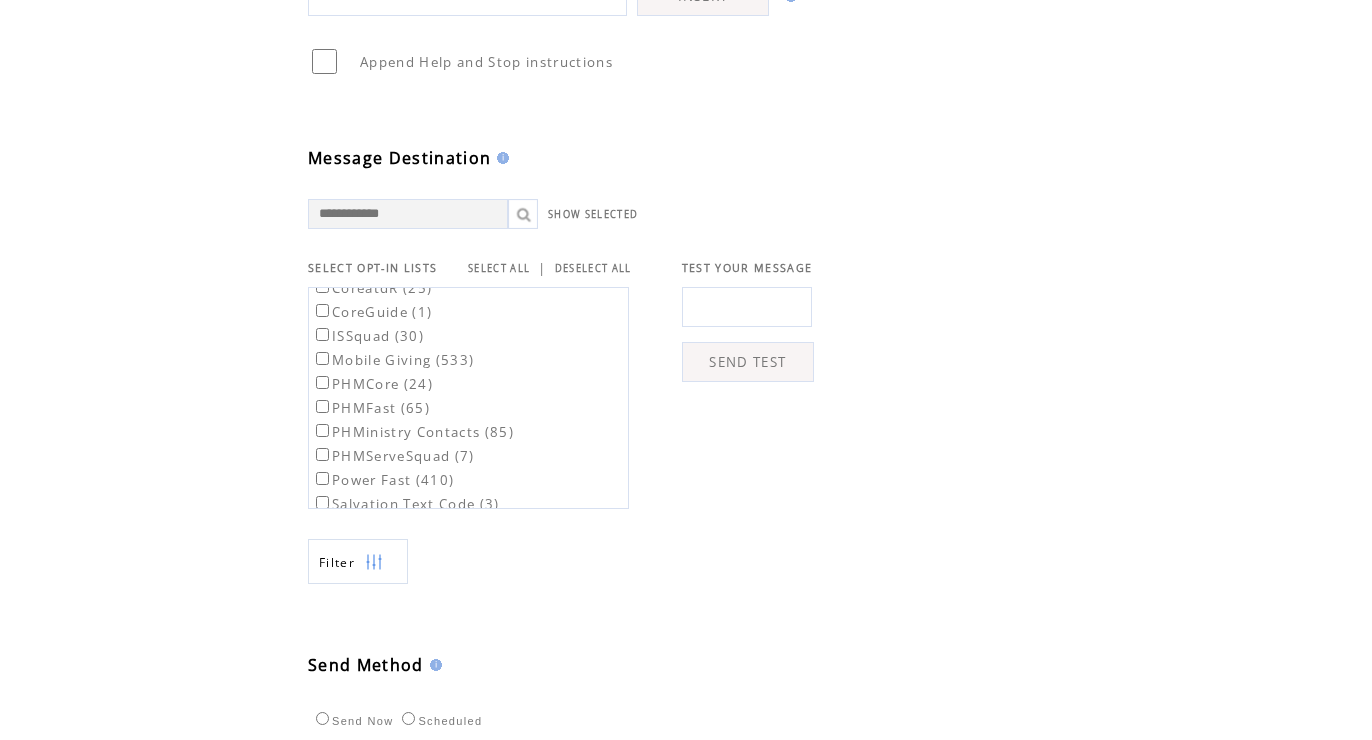 scroll, scrollTop: 94, scrollLeft: 0, axis: vertical 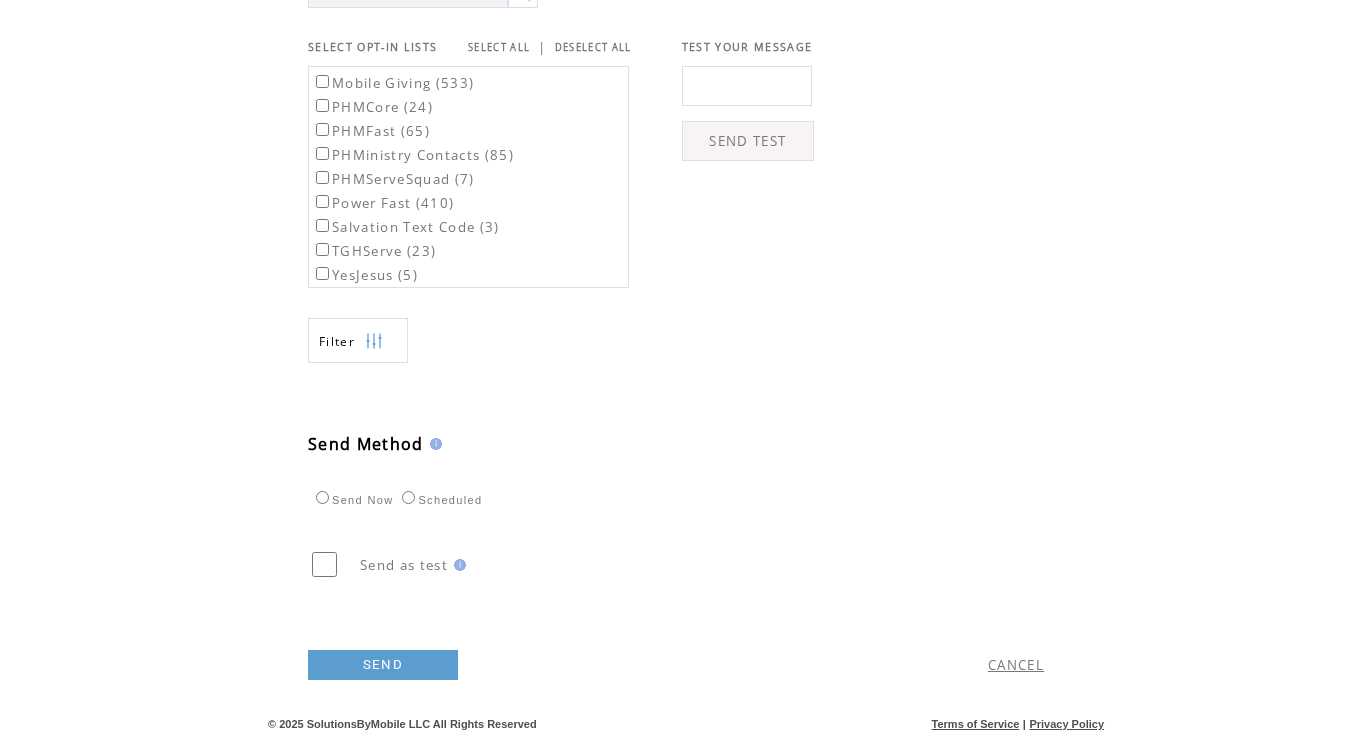 click on "Scheduled" at bounding box center (439, 500) 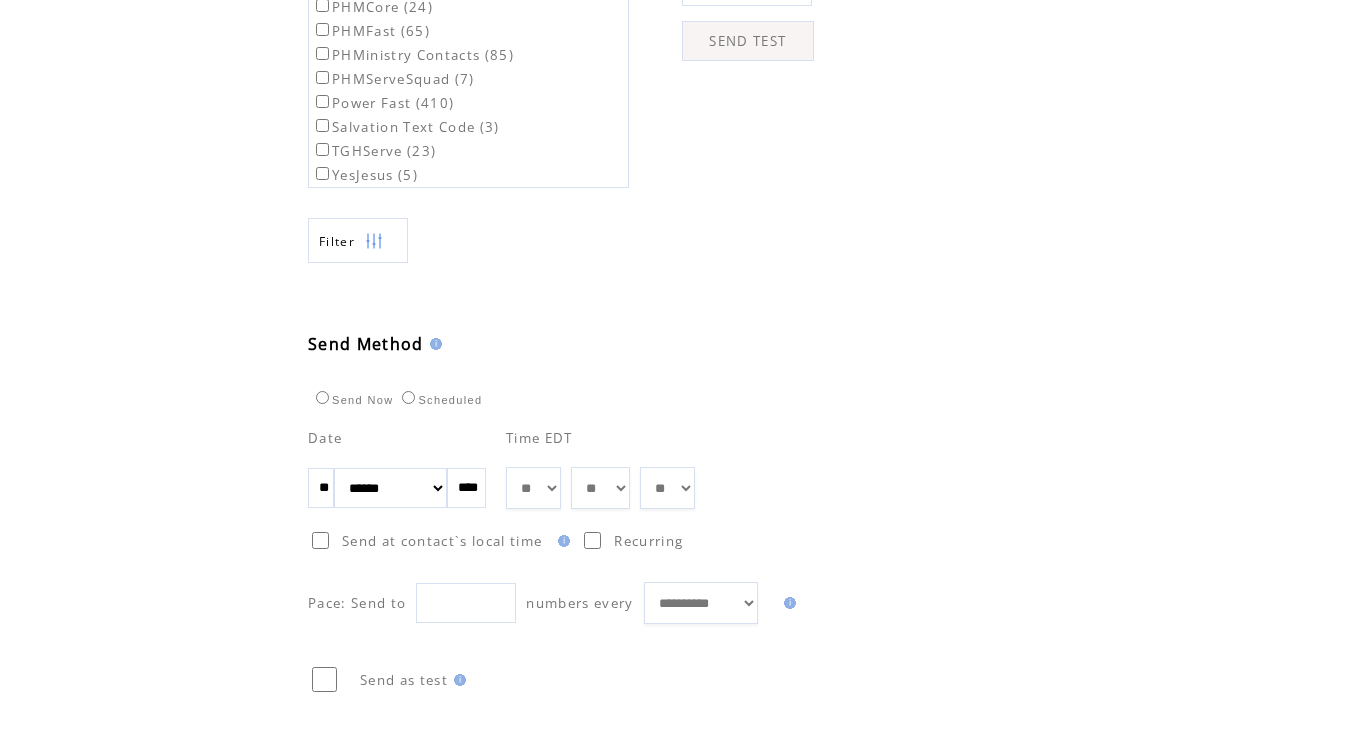 scroll, scrollTop: 775, scrollLeft: 0, axis: vertical 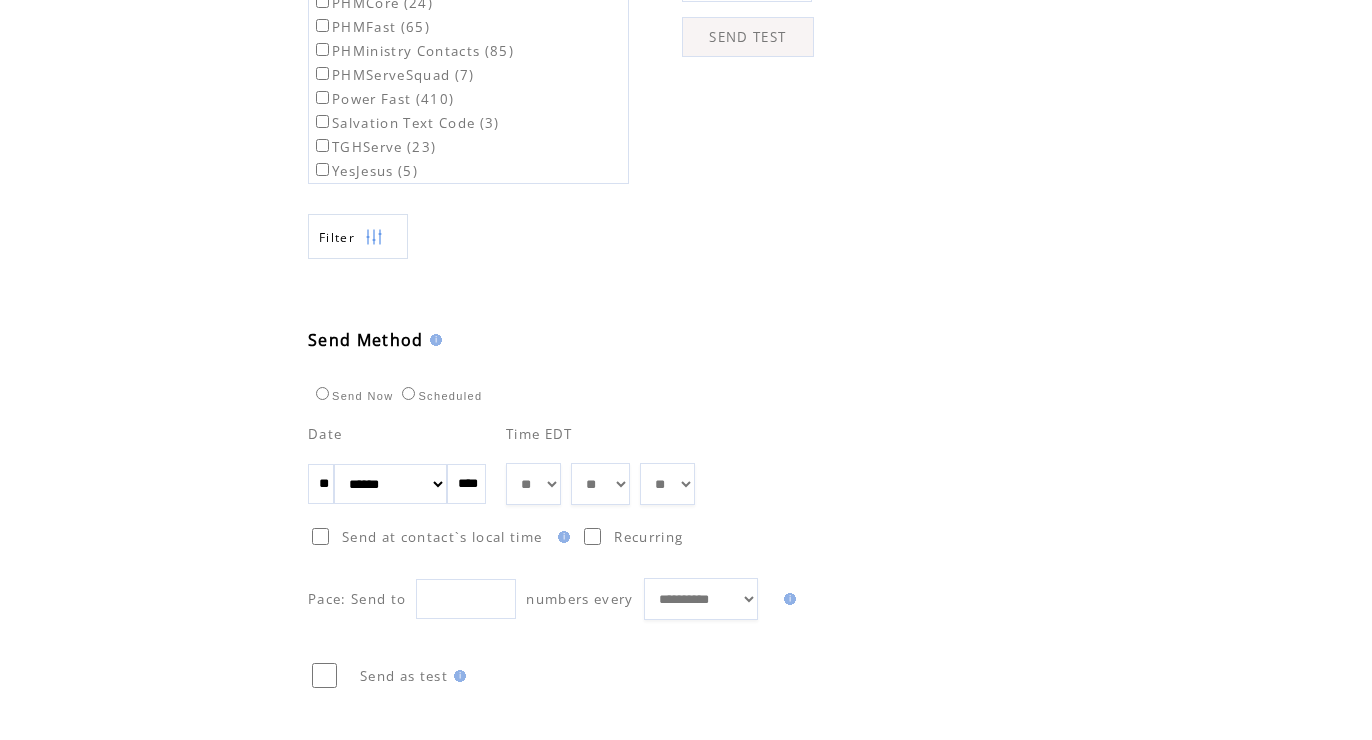 click on "** 	 ** 	 ** 	 ** 	 ** 	 ** 	 ** 	 ** 	 ** 	 ** 	 ** 	 ** 	 **" at bounding box center [533, 484] 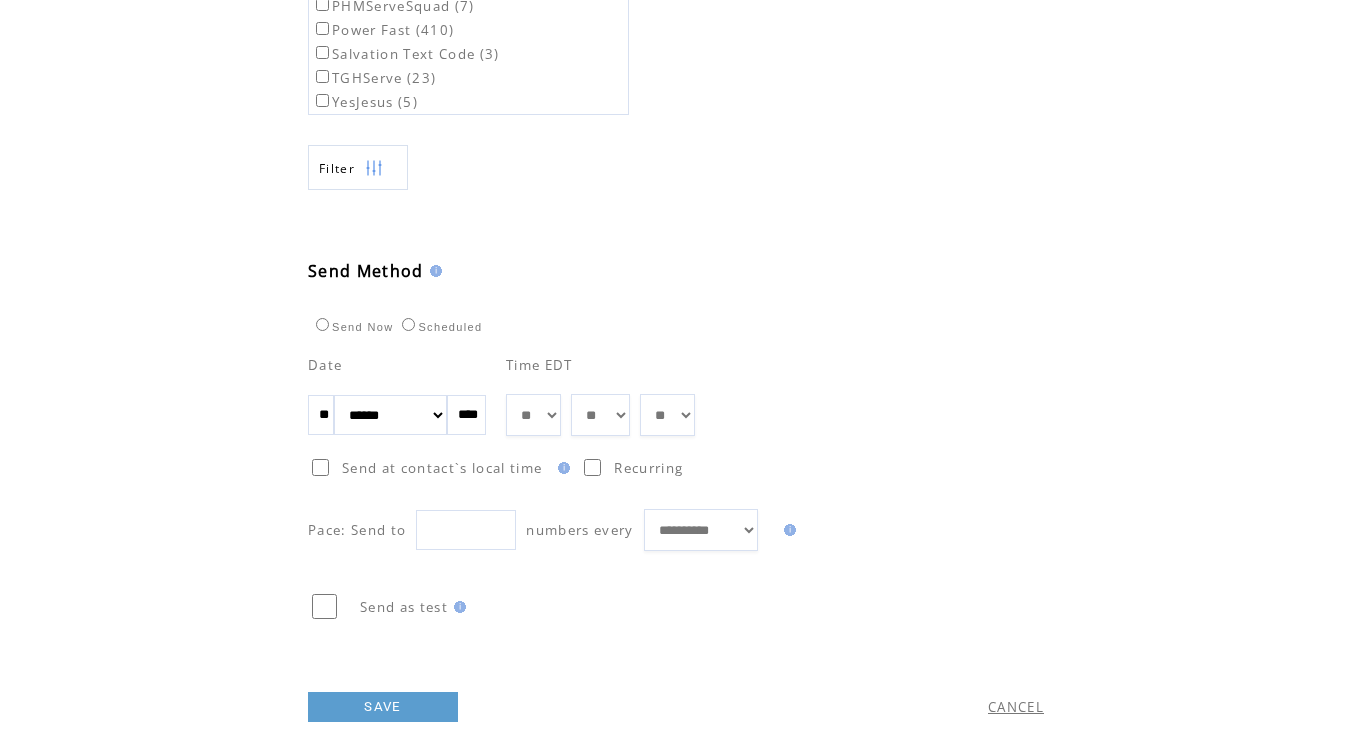 scroll, scrollTop: 916, scrollLeft: 0, axis: vertical 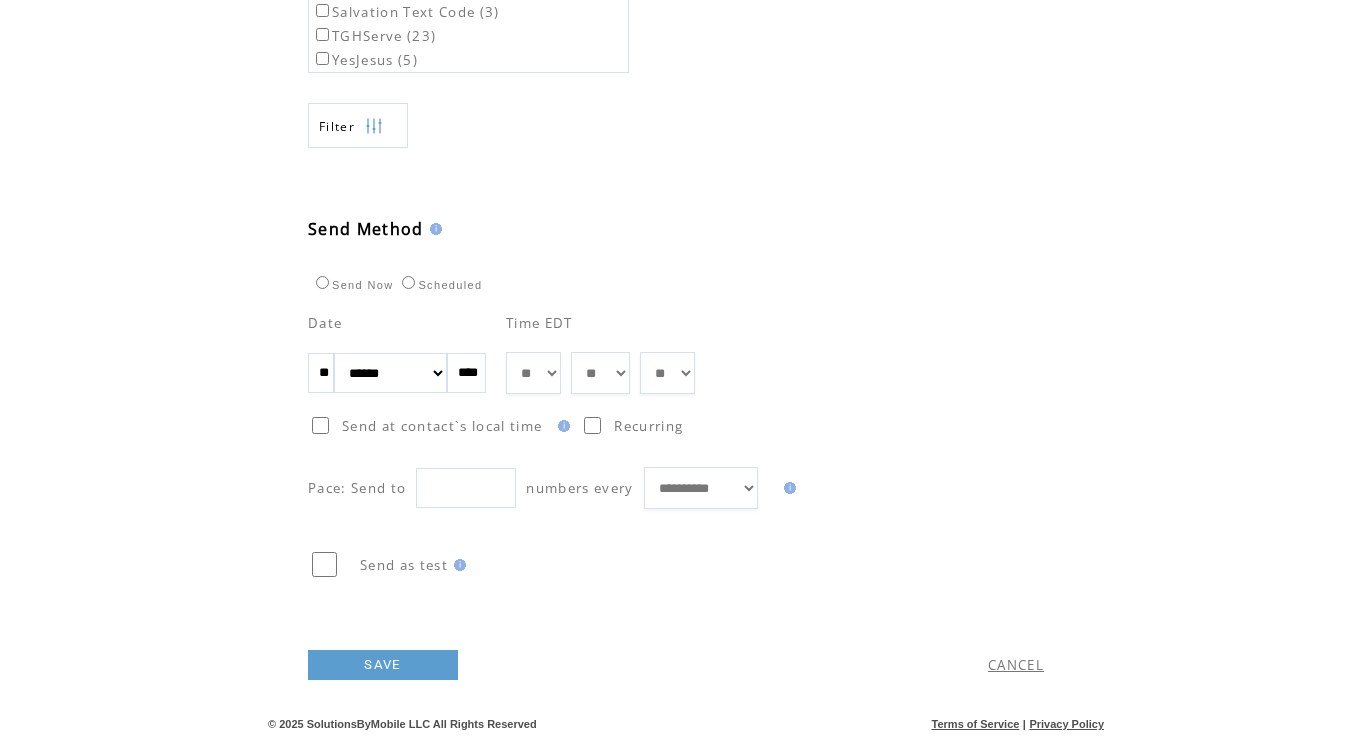 click on "SAVE" at bounding box center (383, 665) 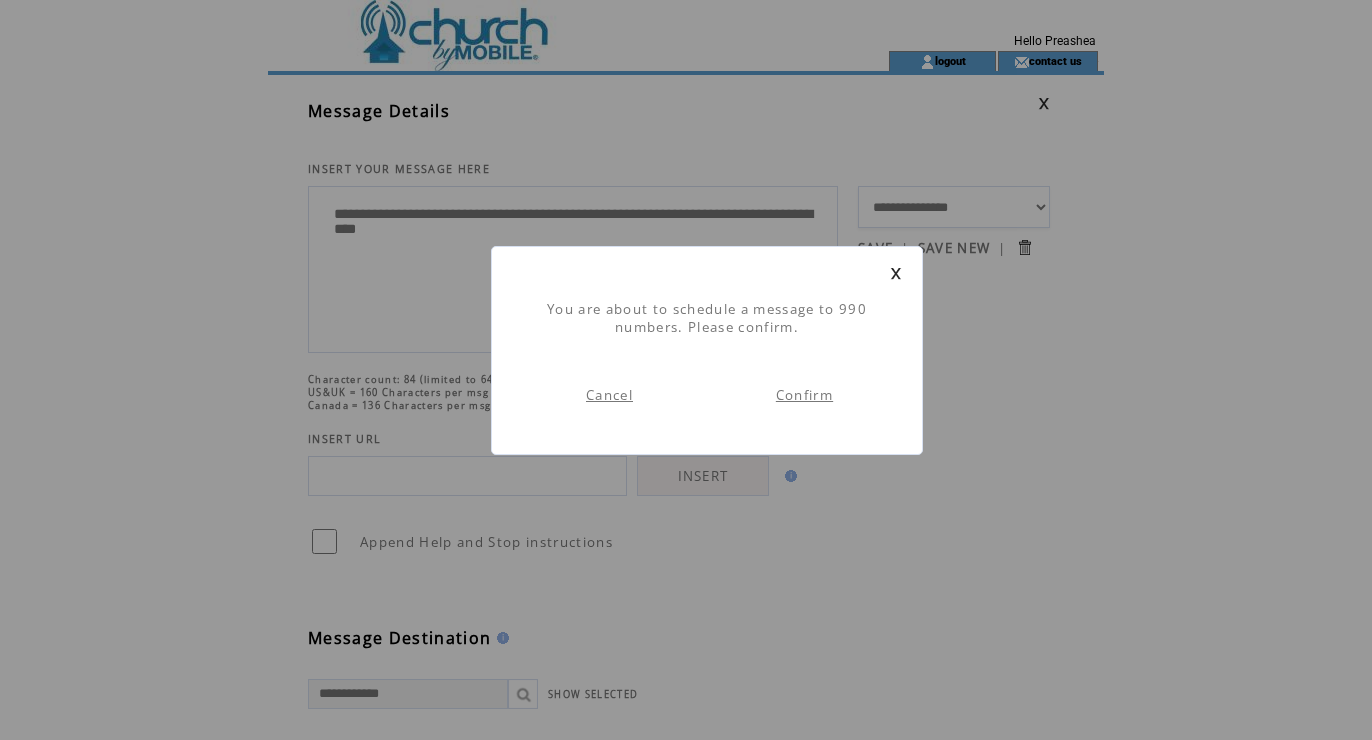 scroll, scrollTop: 1, scrollLeft: 0, axis: vertical 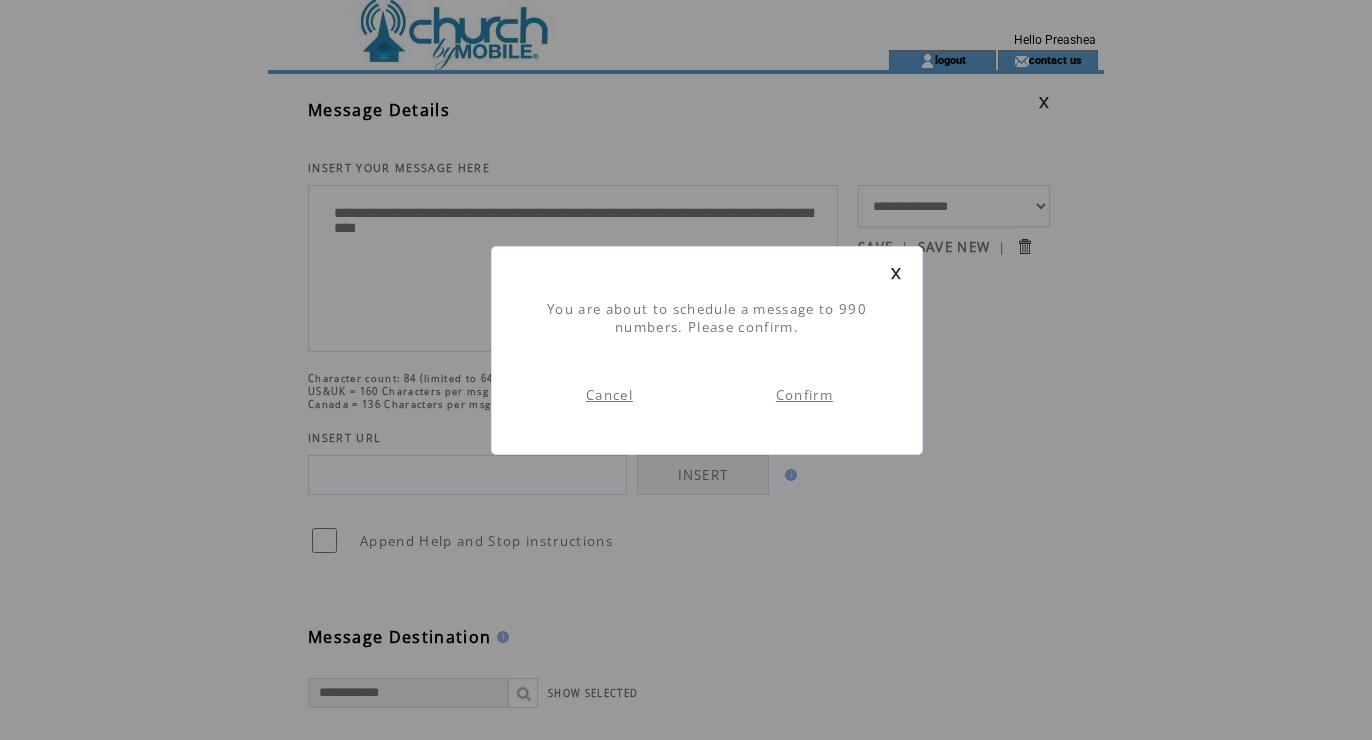 click on "Confirm" at bounding box center (804, 395) 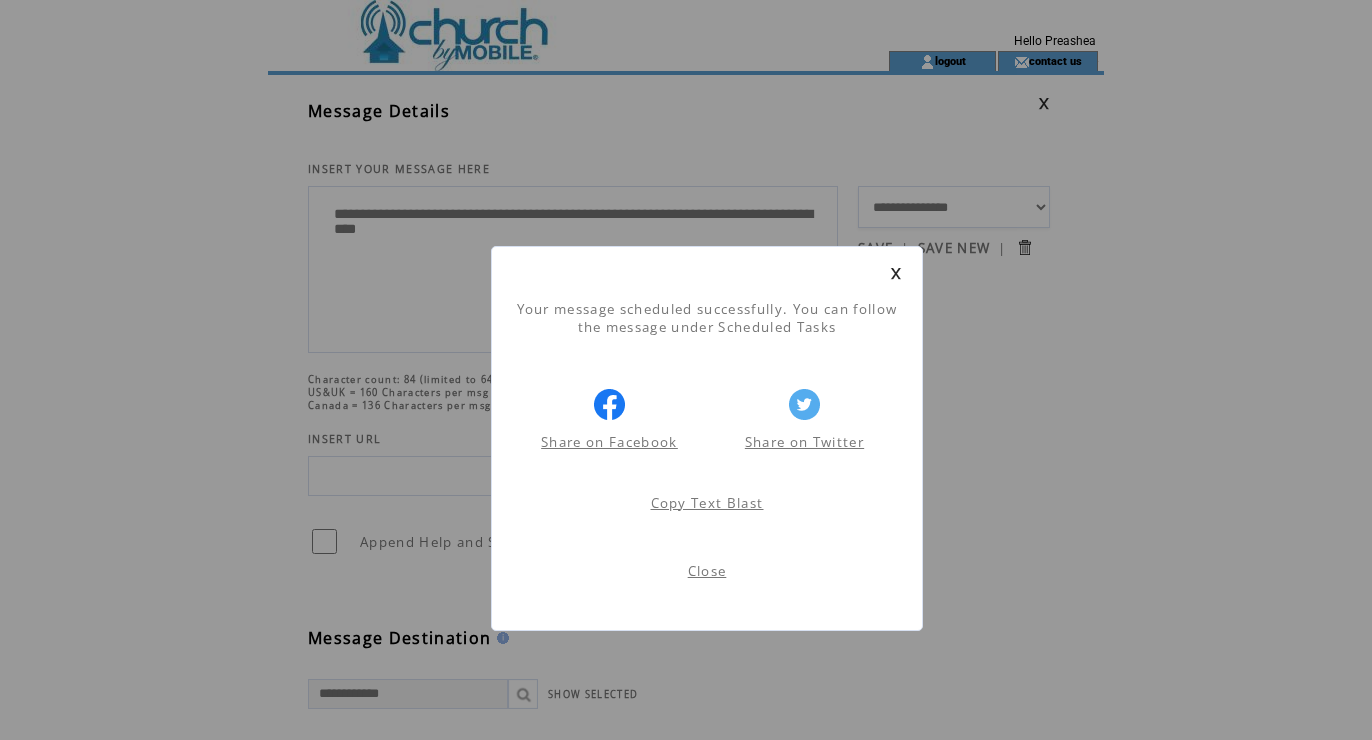 scroll, scrollTop: 1, scrollLeft: 0, axis: vertical 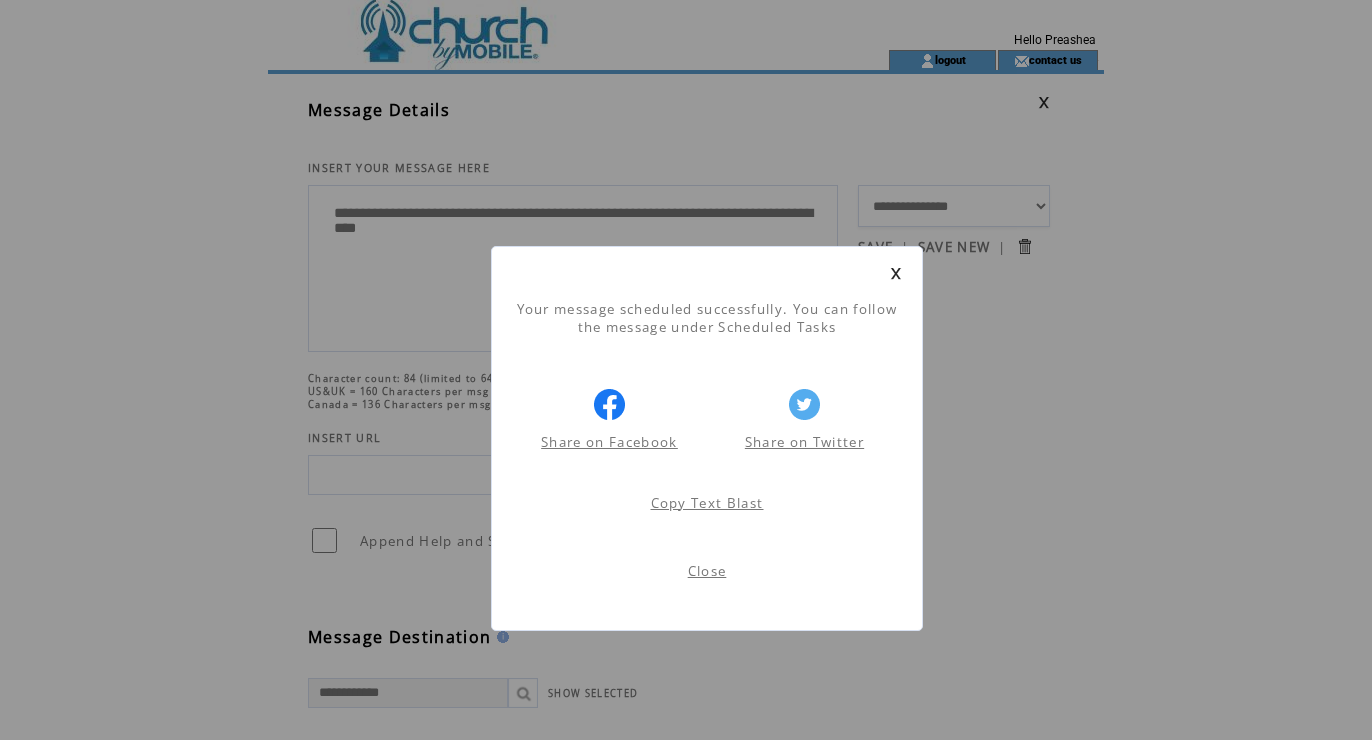 click on "Close" at bounding box center [707, 571] 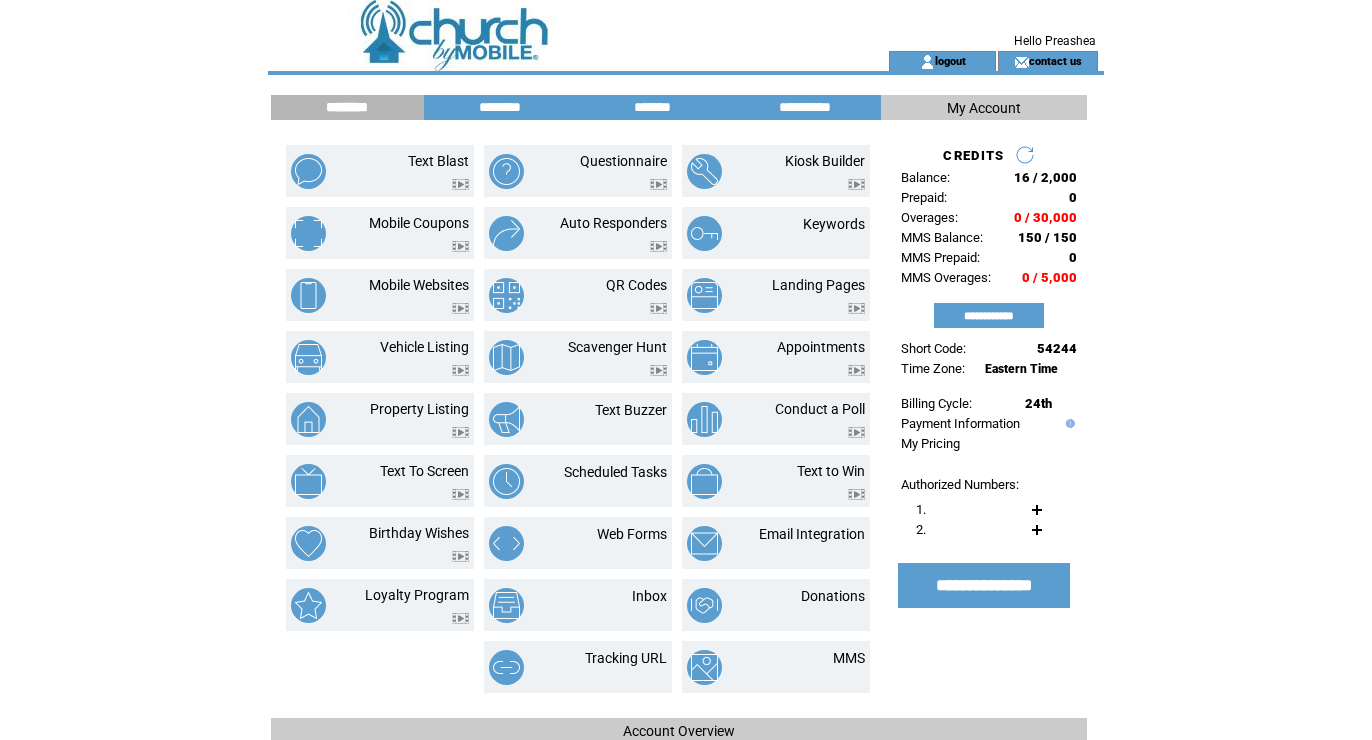 scroll, scrollTop: 0, scrollLeft: 0, axis: both 